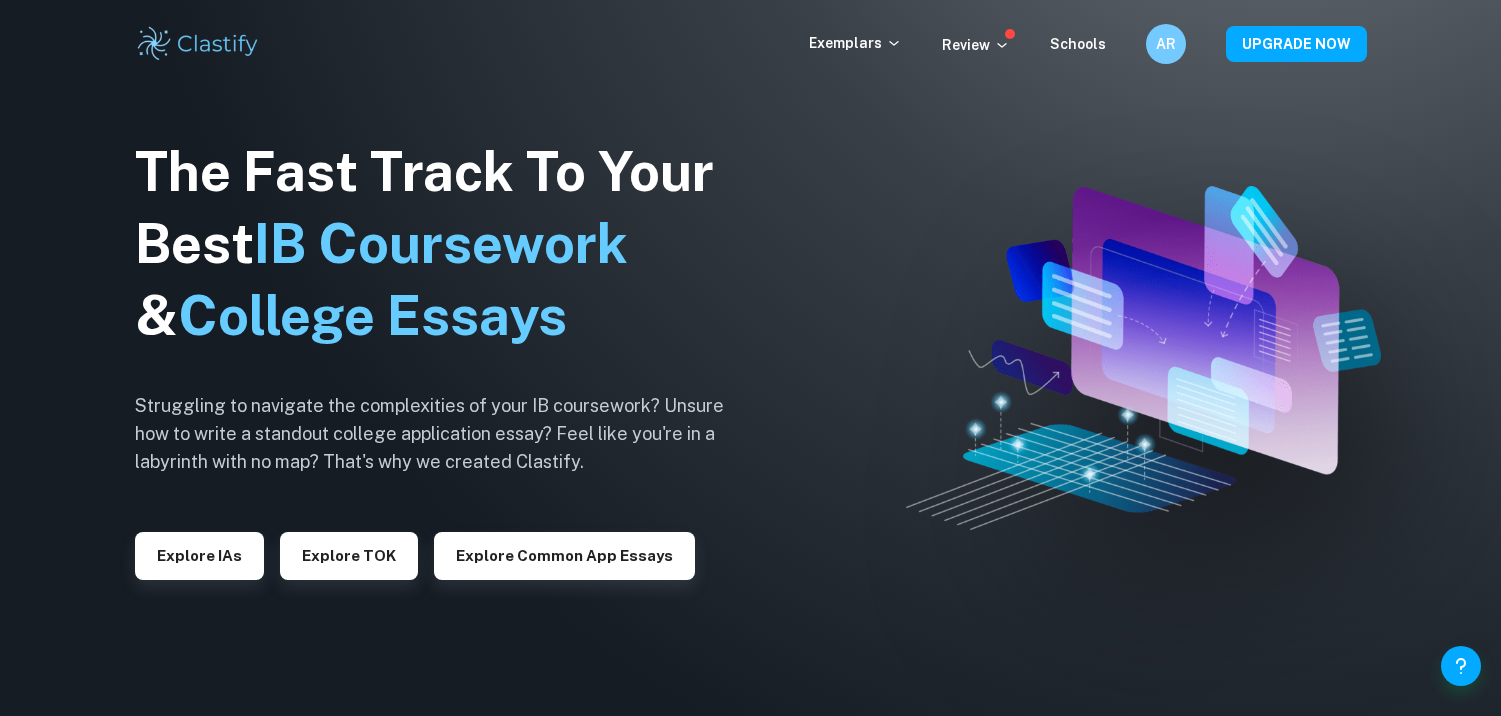 scroll, scrollTop: 0, scrollLeft: 0, axis: both 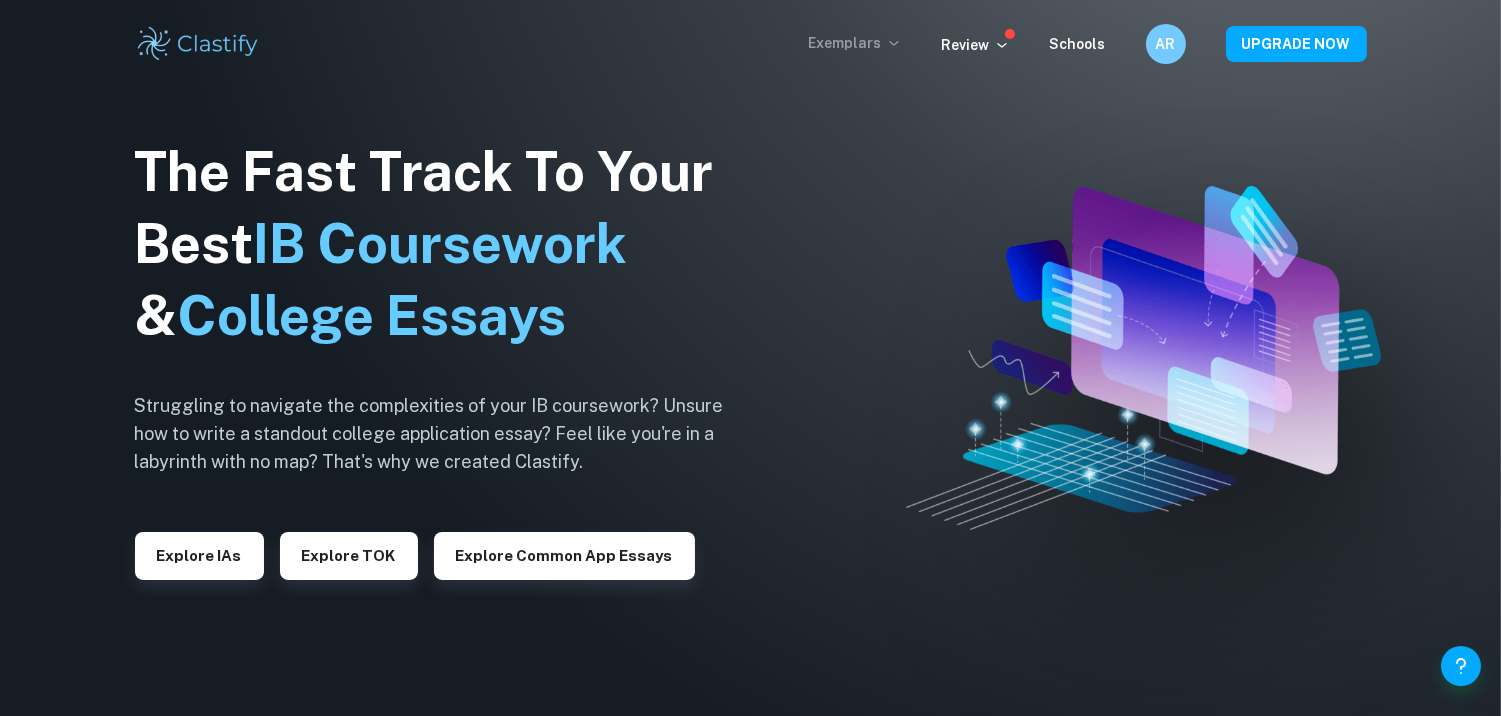 click 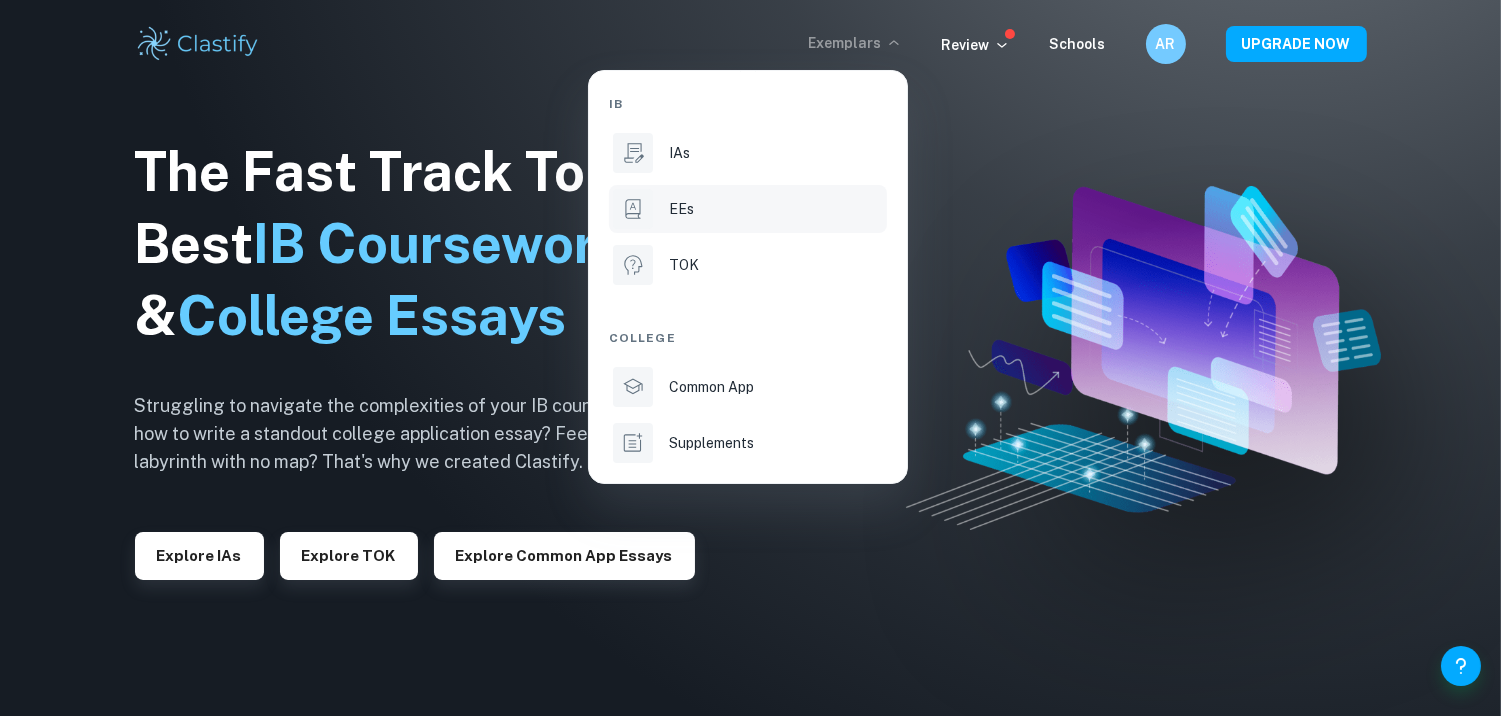 click 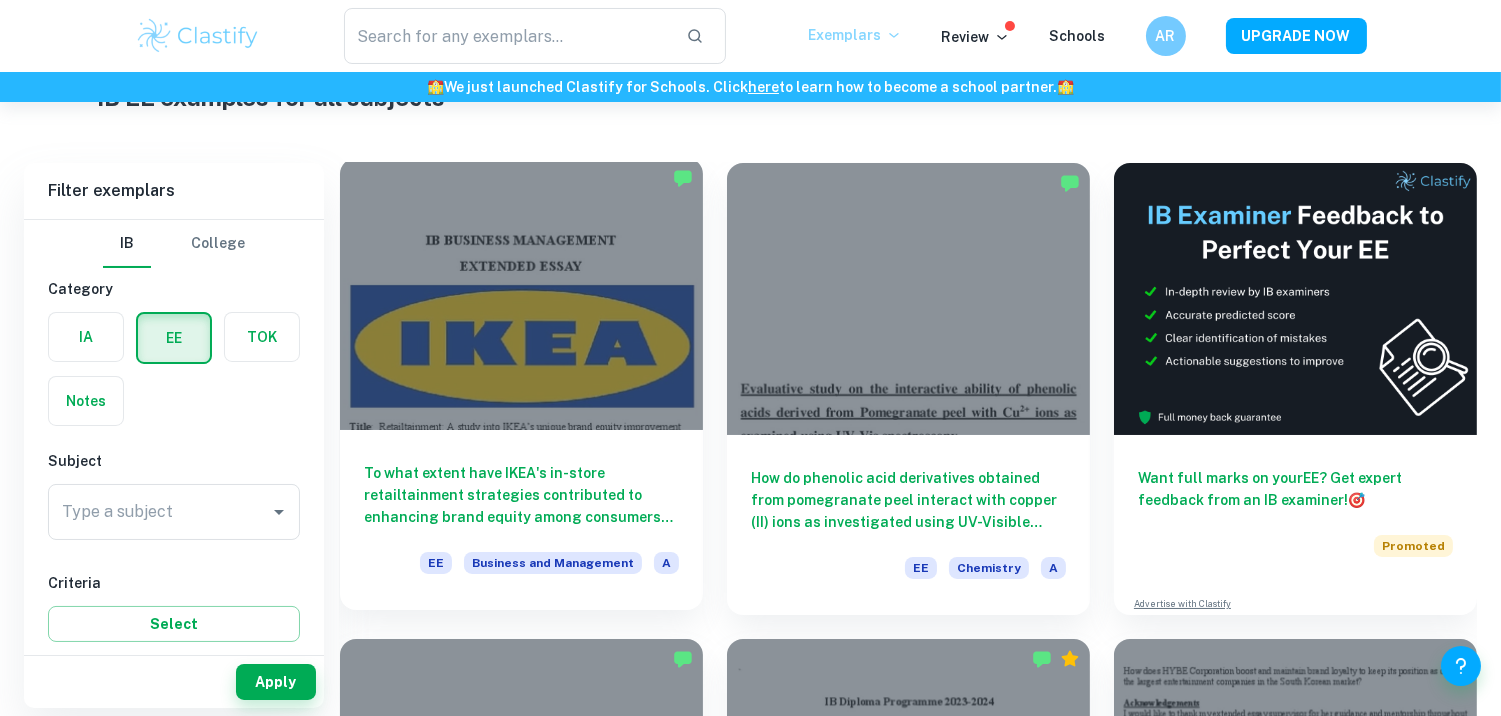 scroll, scrollTop: 93, scrollLeft: 0, axis: vertical 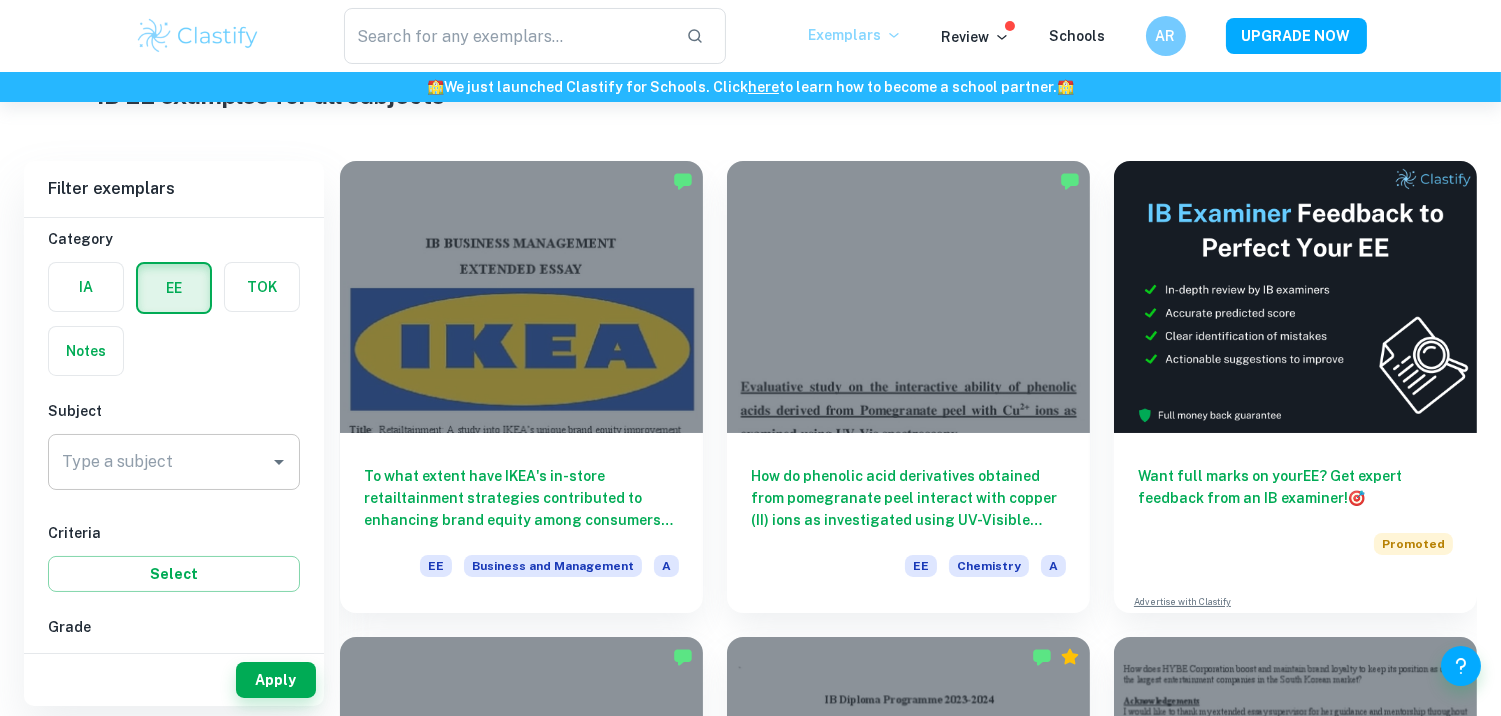 click on "Type a subject" at bounding box center (159, 462) 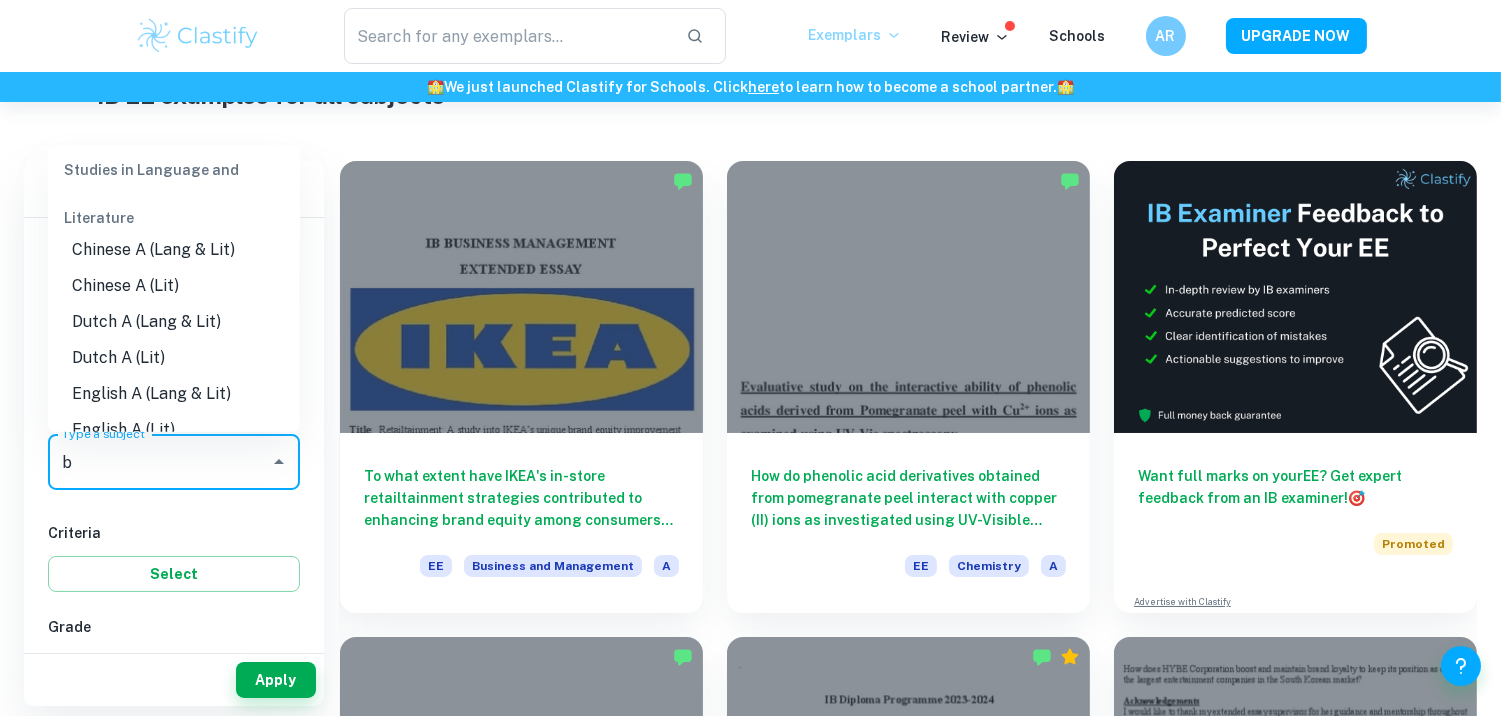 scroll, scrollTop: 0, scrollLeft: 0, axis: both 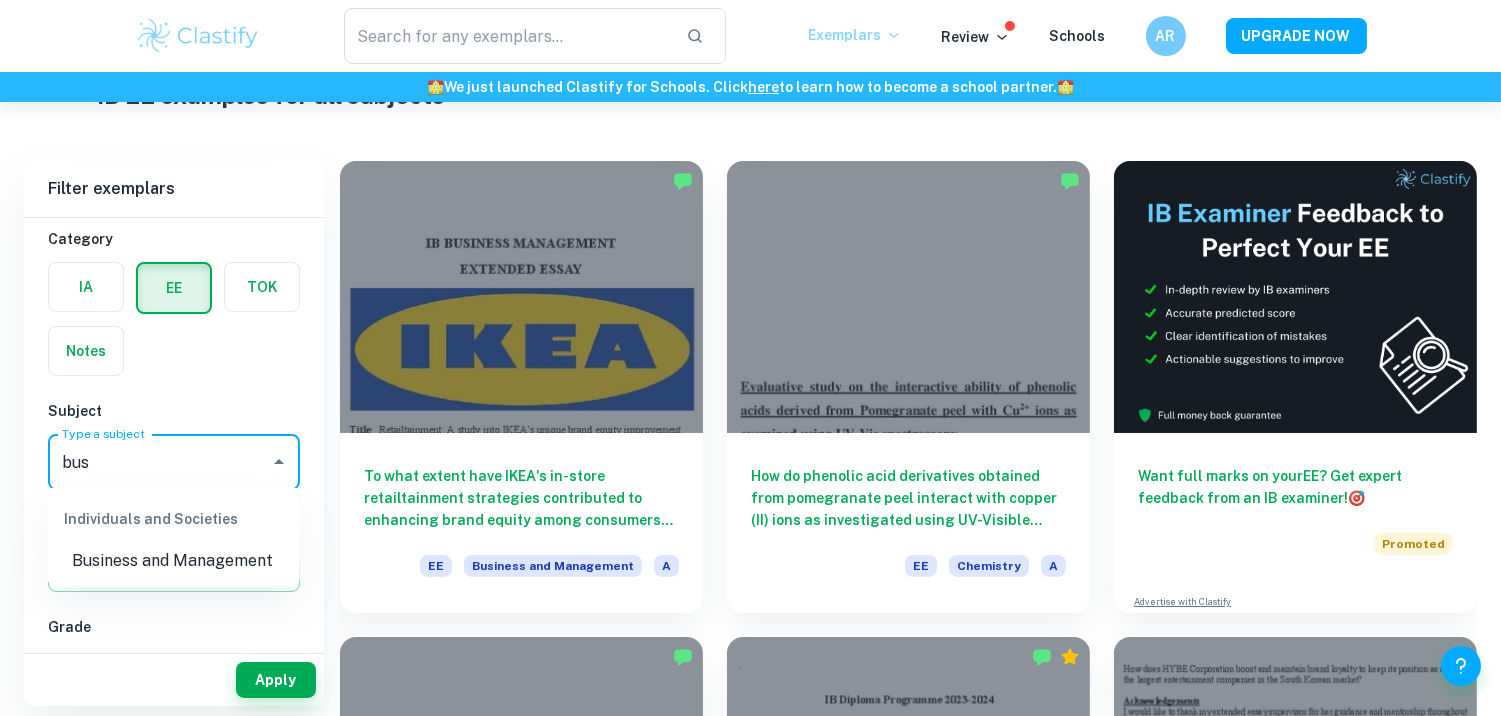 click on "Business and Management" at bounding box center (174, 561) 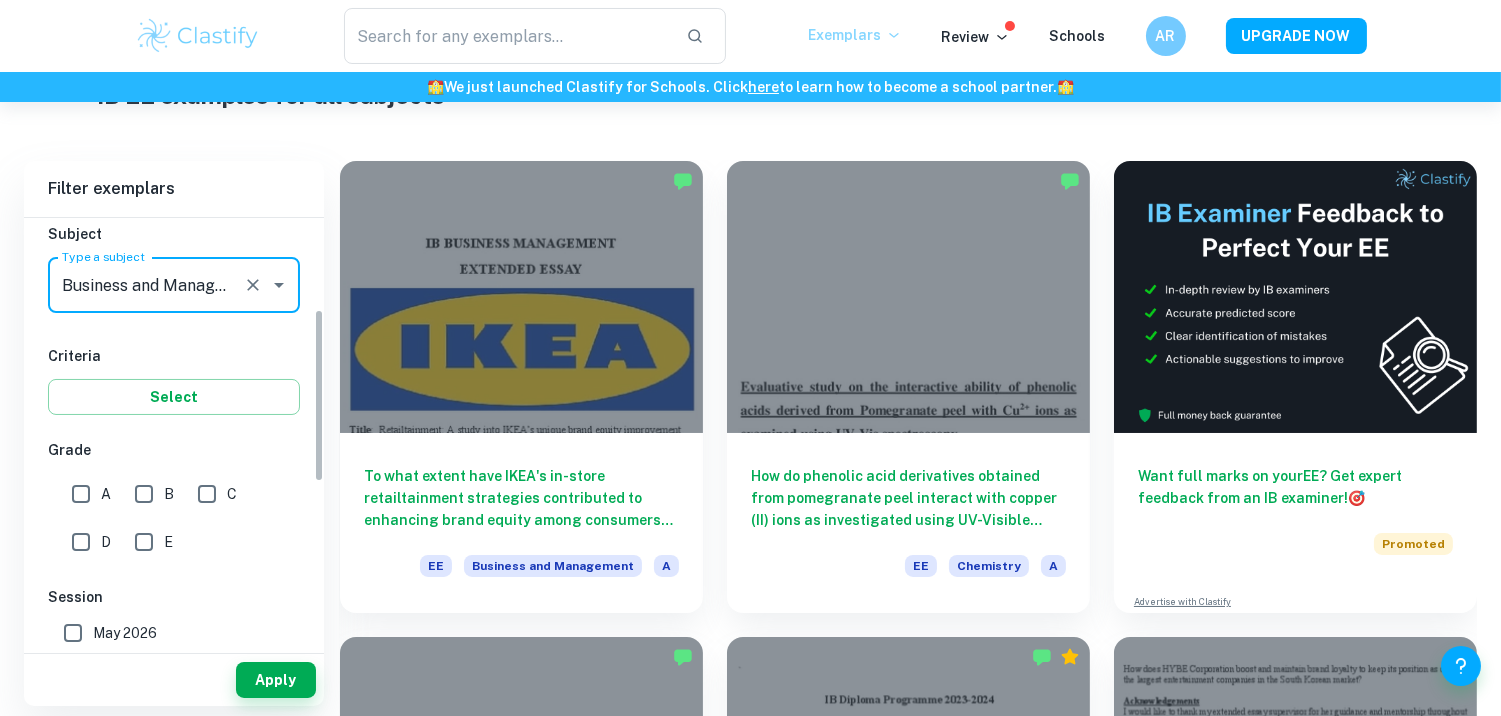 scroll, scrollTop: 226, scrollLeft: 0, axis: vertical 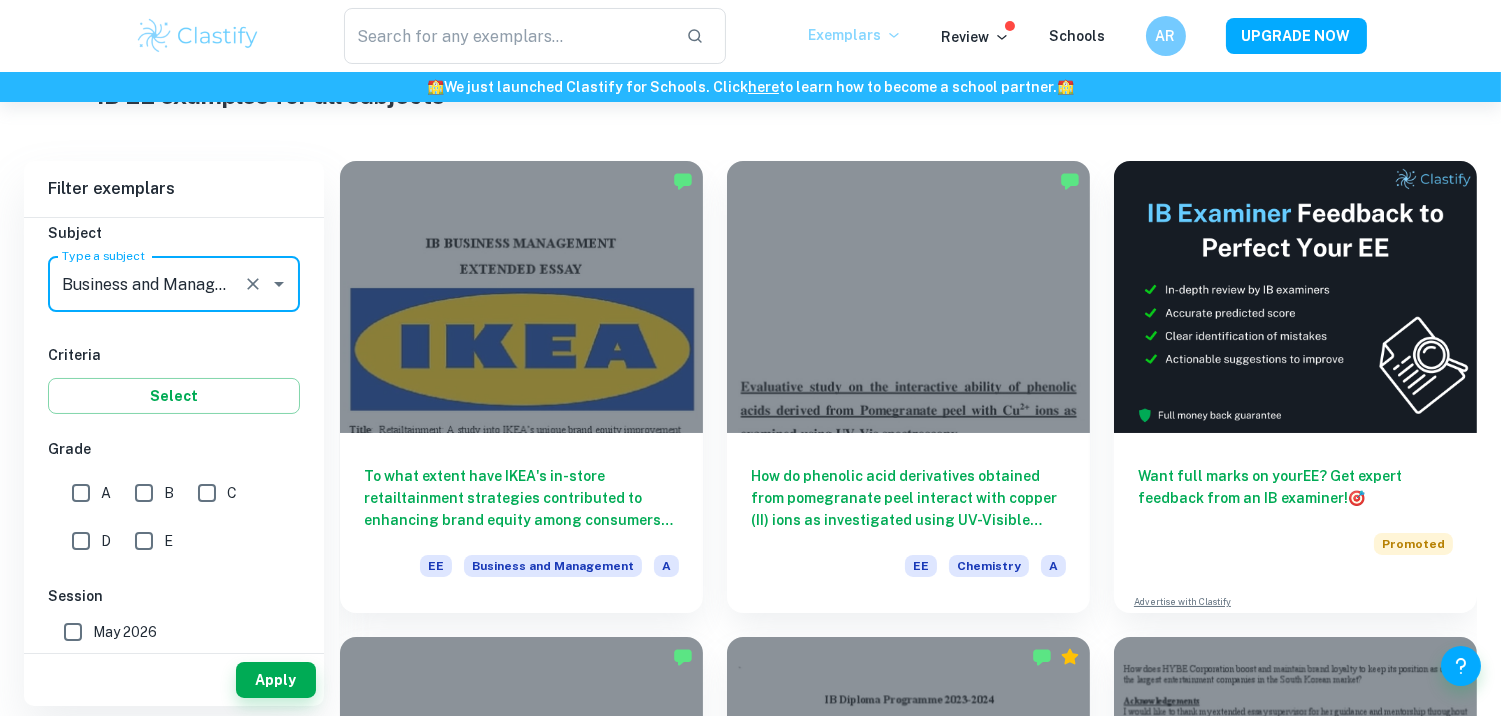 type on "Business and Management" 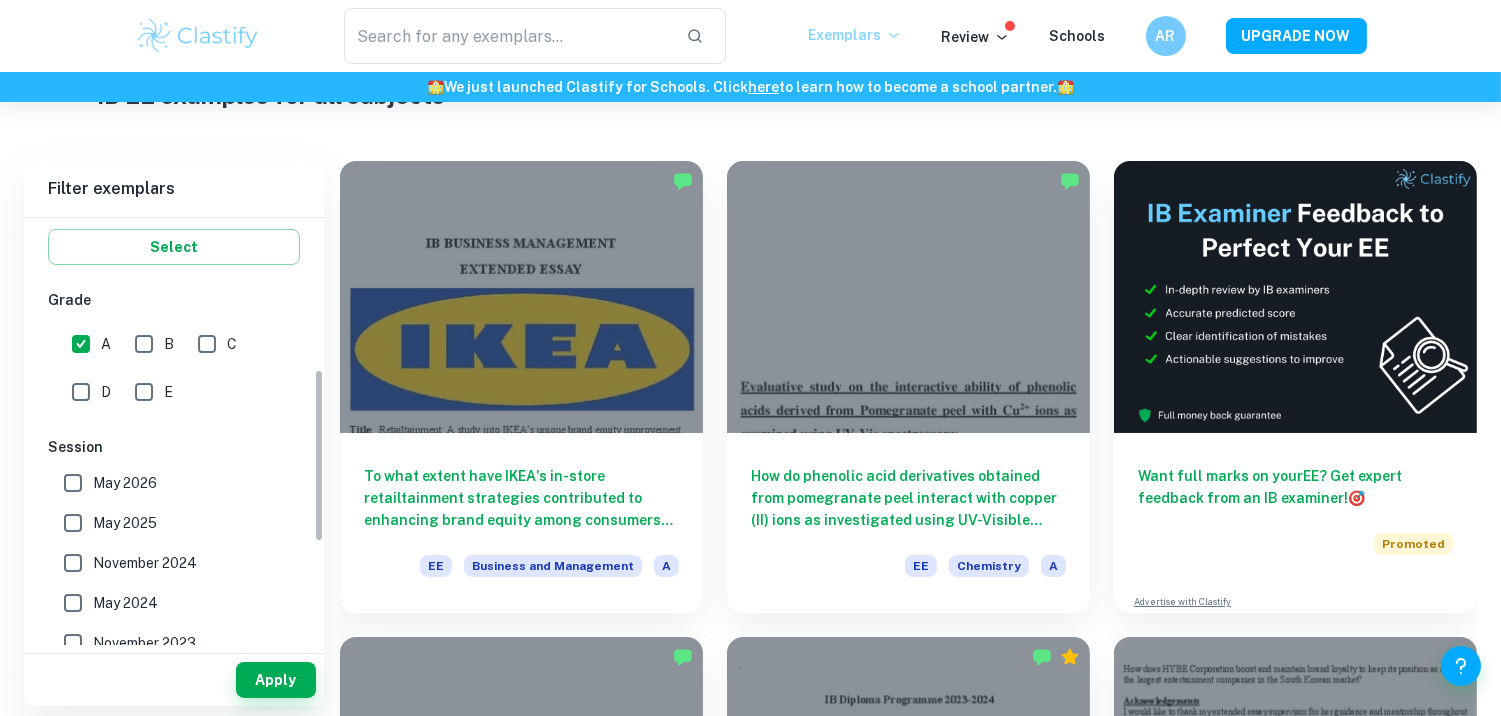 scroll, scrollTop: 376, scrollLeft: 0, axis: vertical 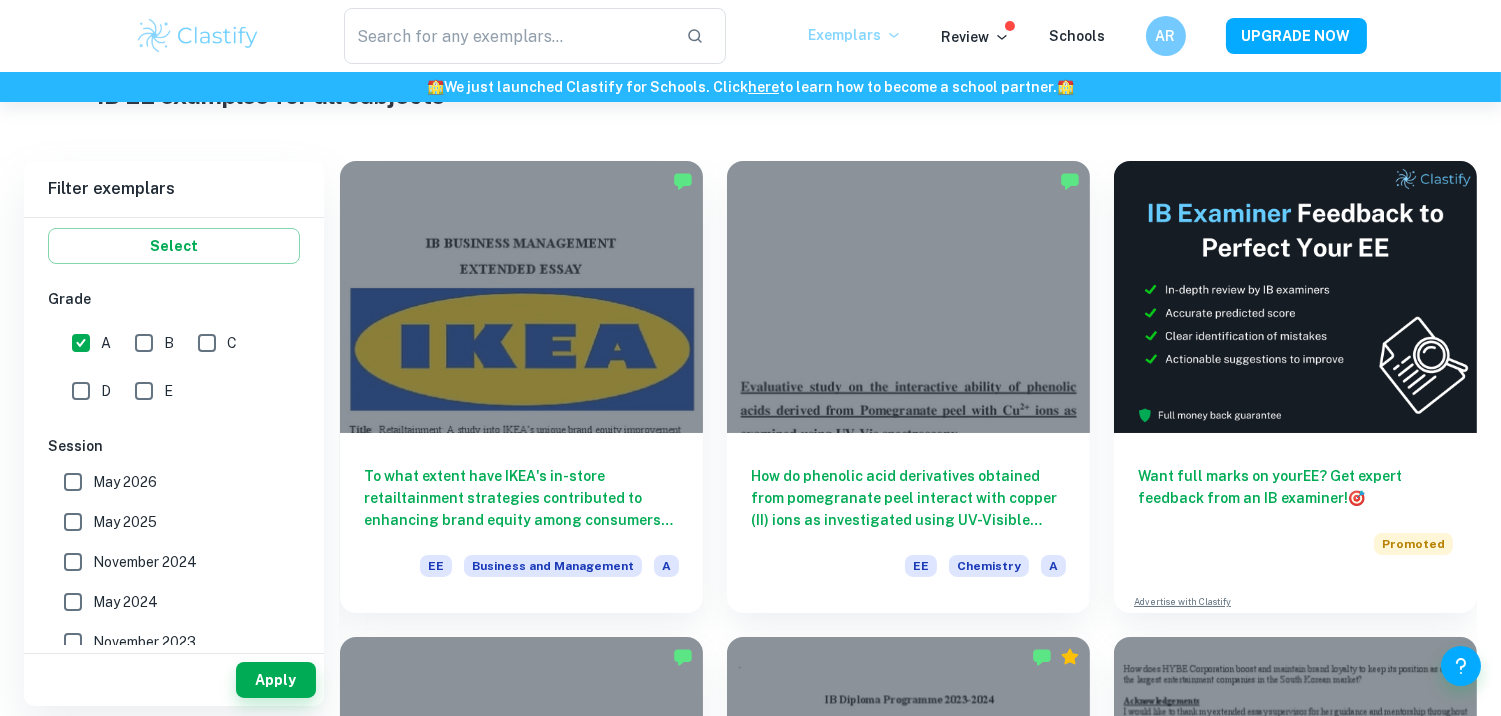 click on "May 2025" at bounding box center [125, 522] 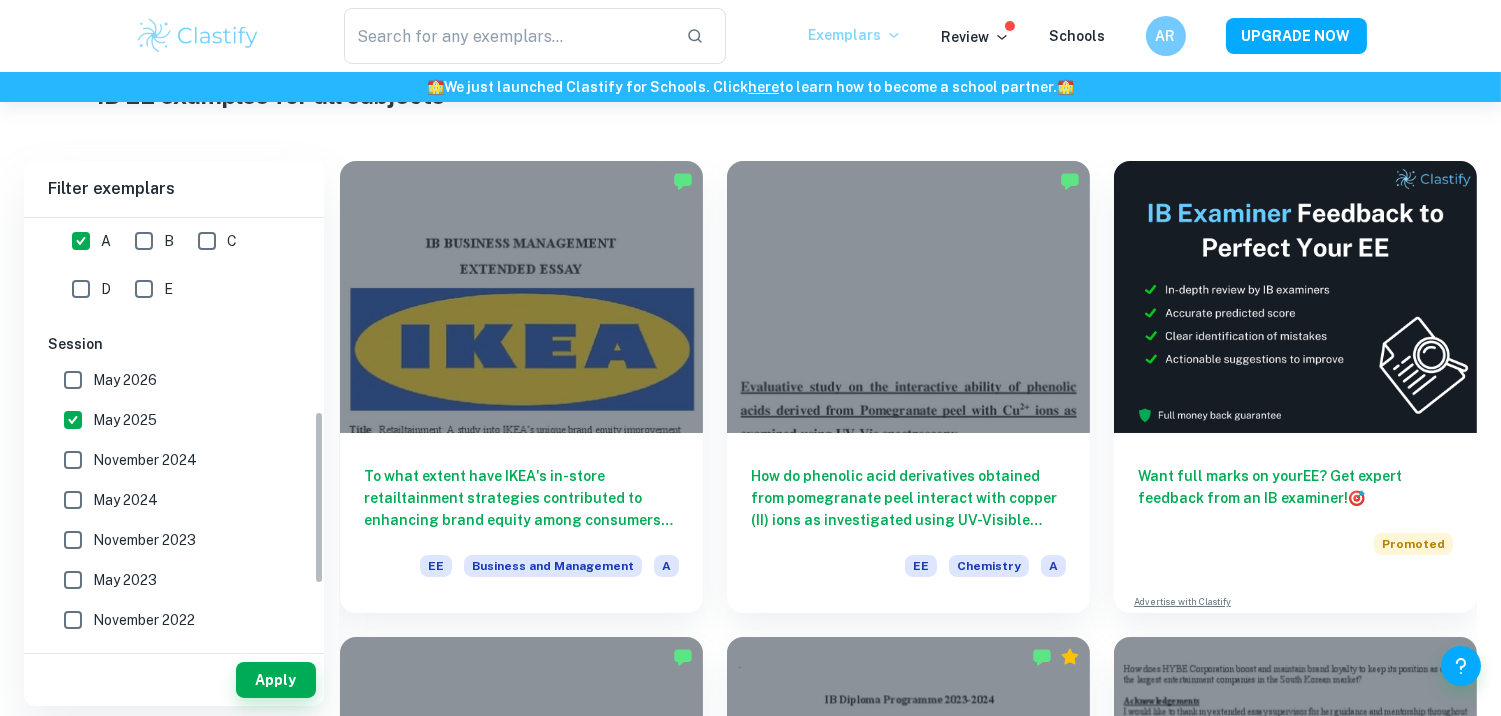 scroll, scrollTop: 480, scrollLeft: 0, axis: vertical 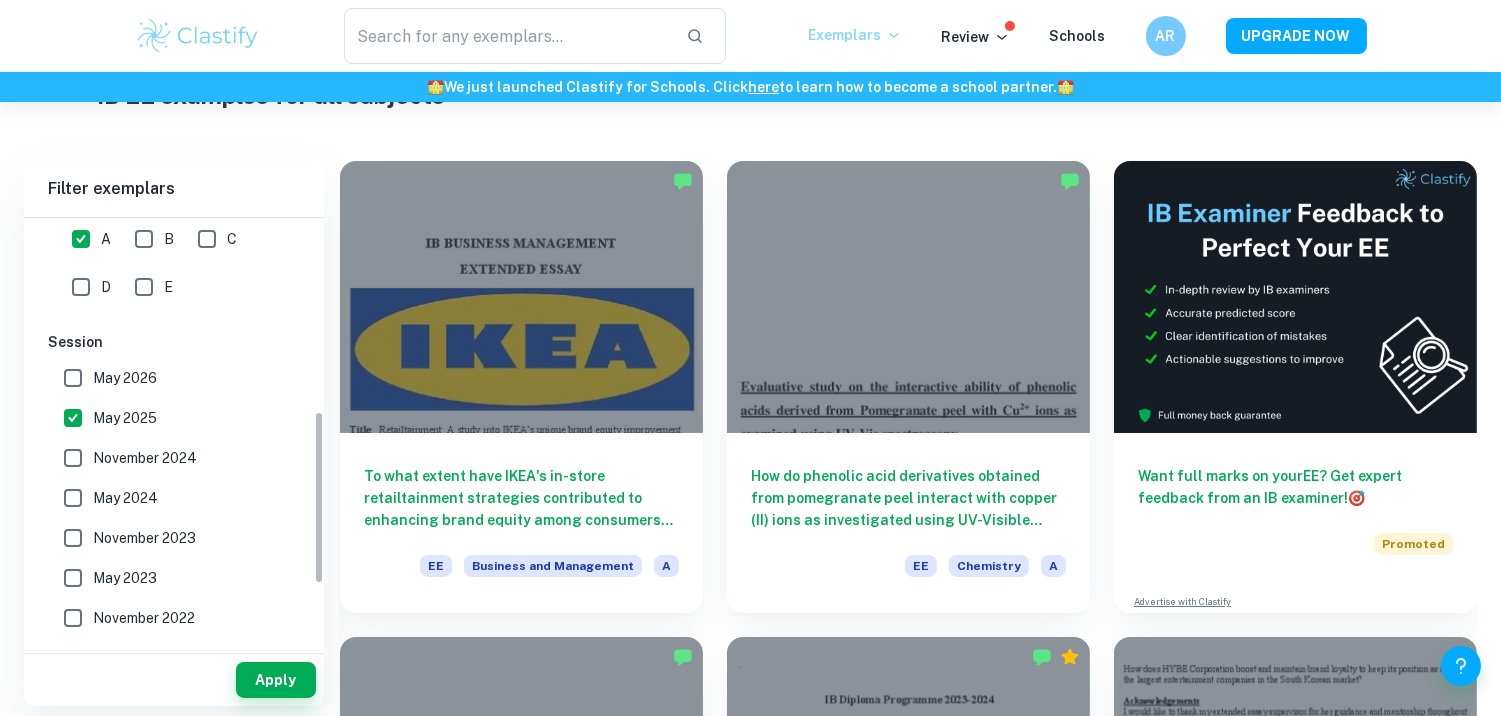 click on "November 2024" at bounding box center [145, 458] 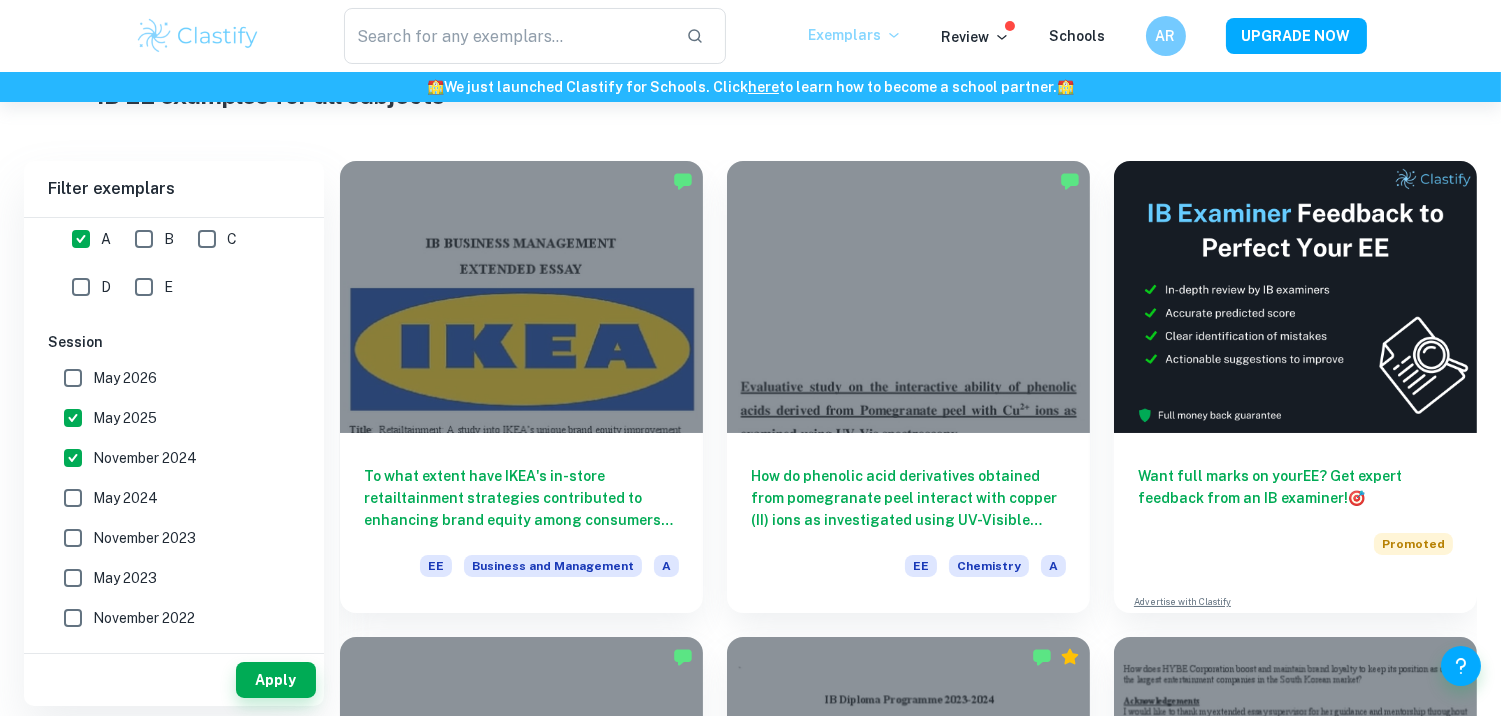click on "May 2024" at bounding box center (125, 498) 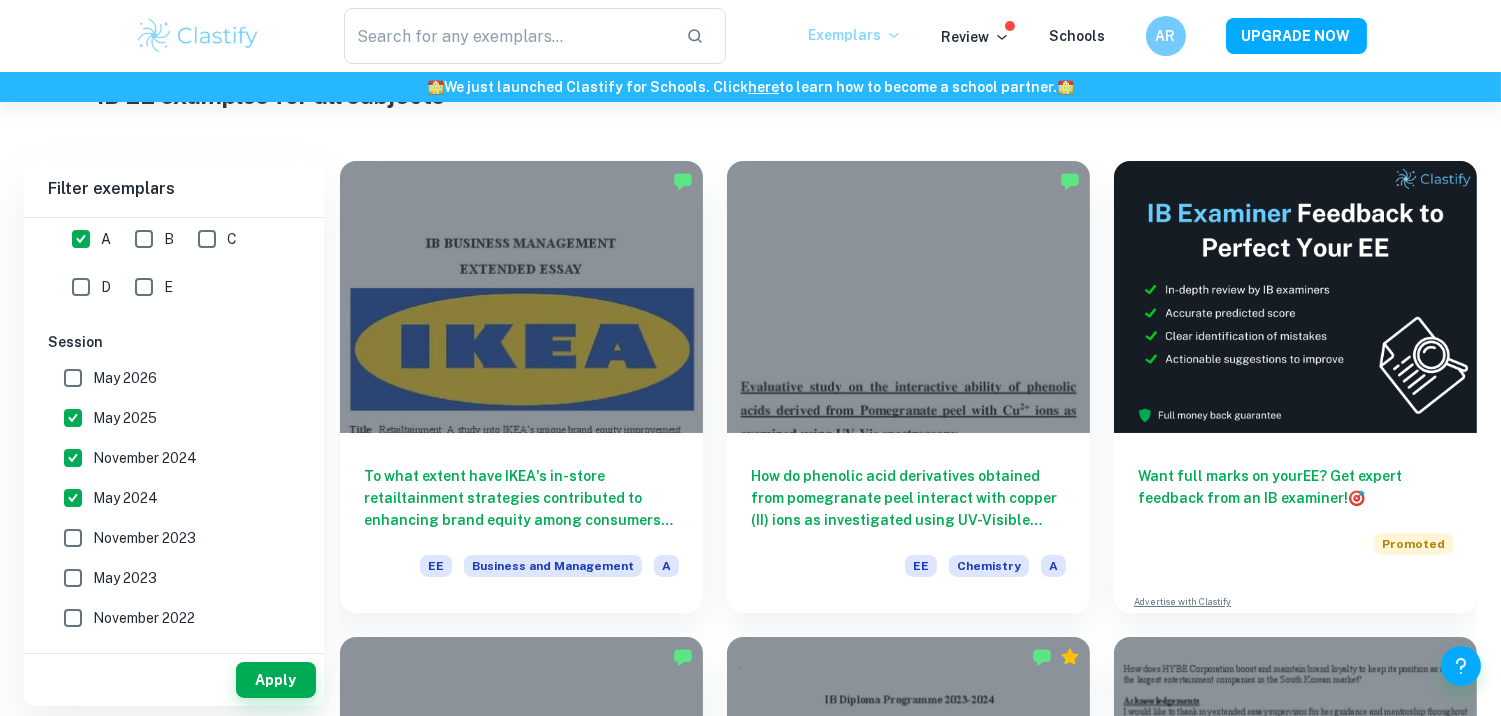 click on "November 2023" at bounding box center (144, 538) 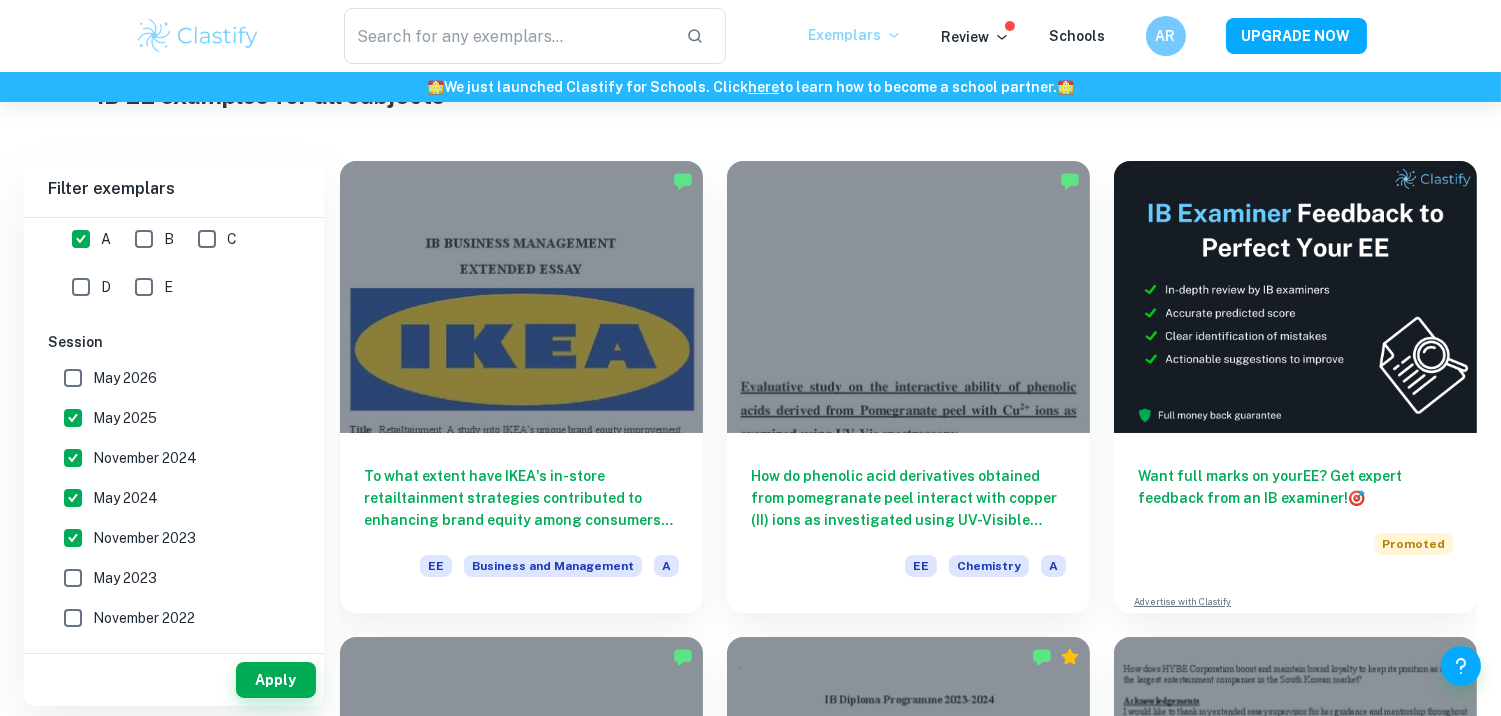 click on "May 2023" at bounding box center (125, 578) 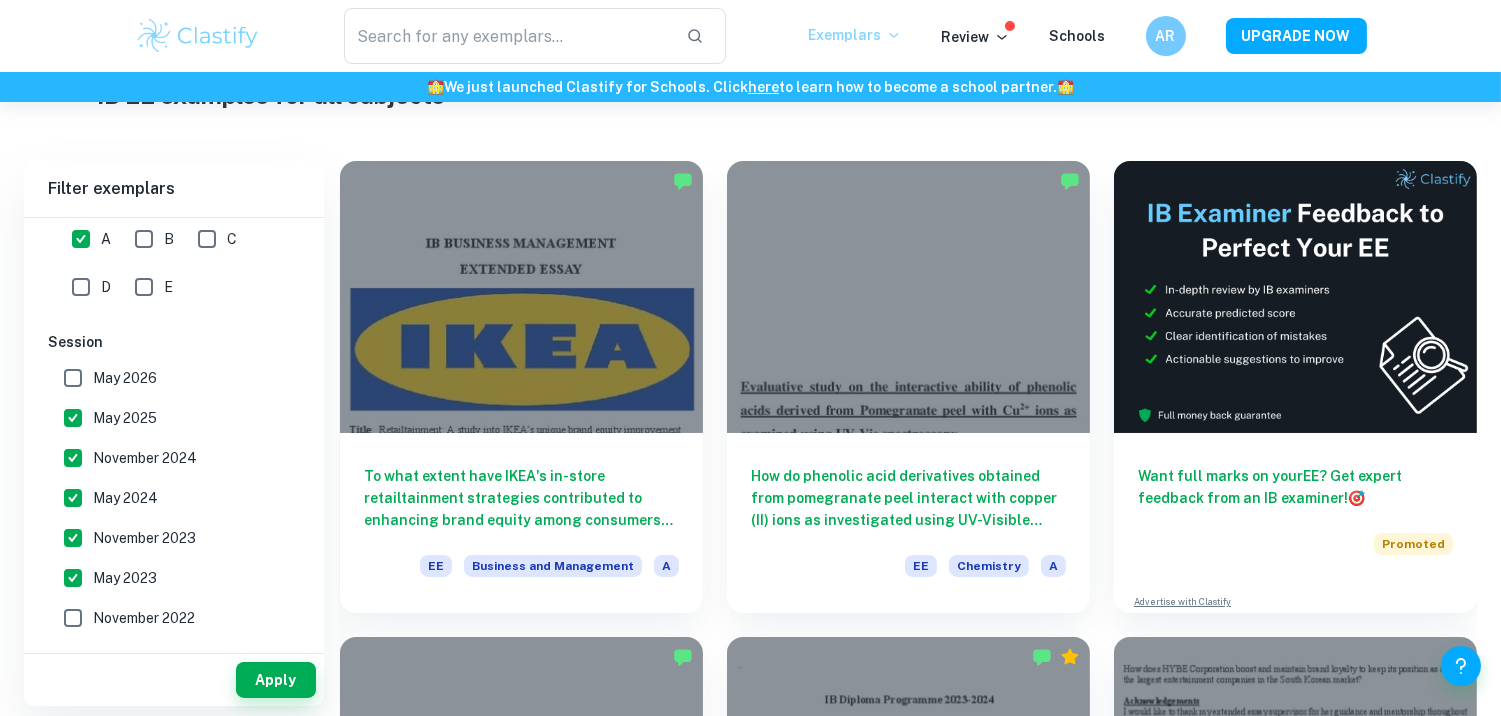 click on "November 2022" at bounding box center [168, 618] 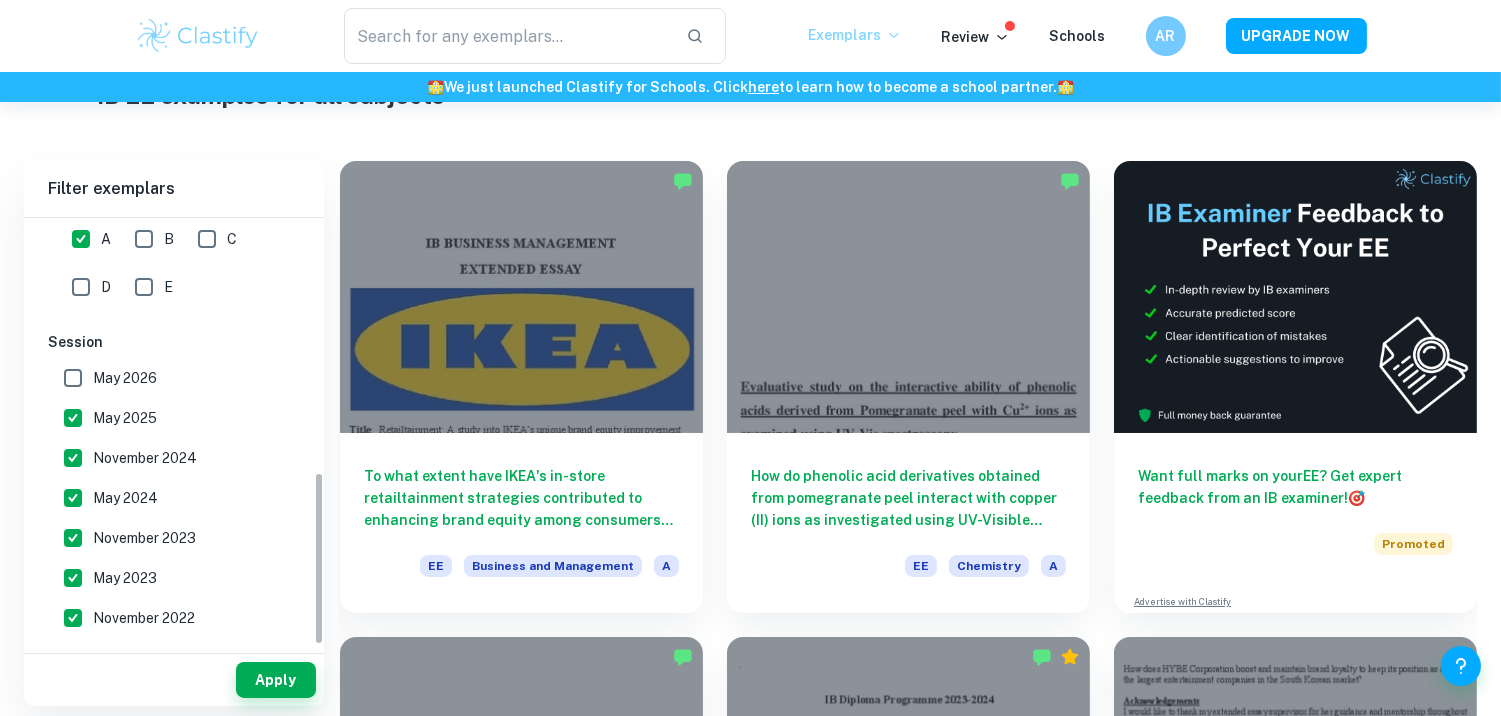 scroll, scrollTop: 630, scrollLeft: 0, axis: vertical 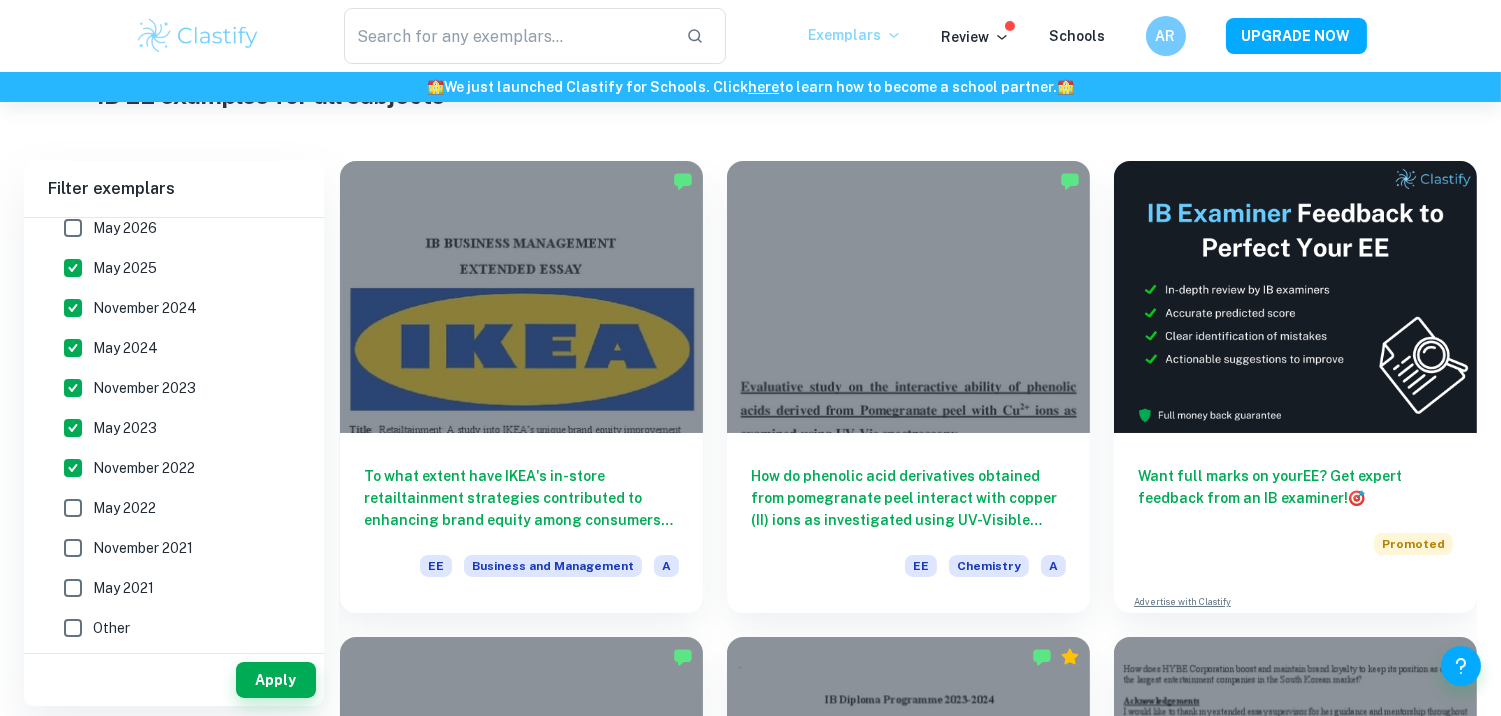 click on "May 2022" at bounding box center [124, 508] 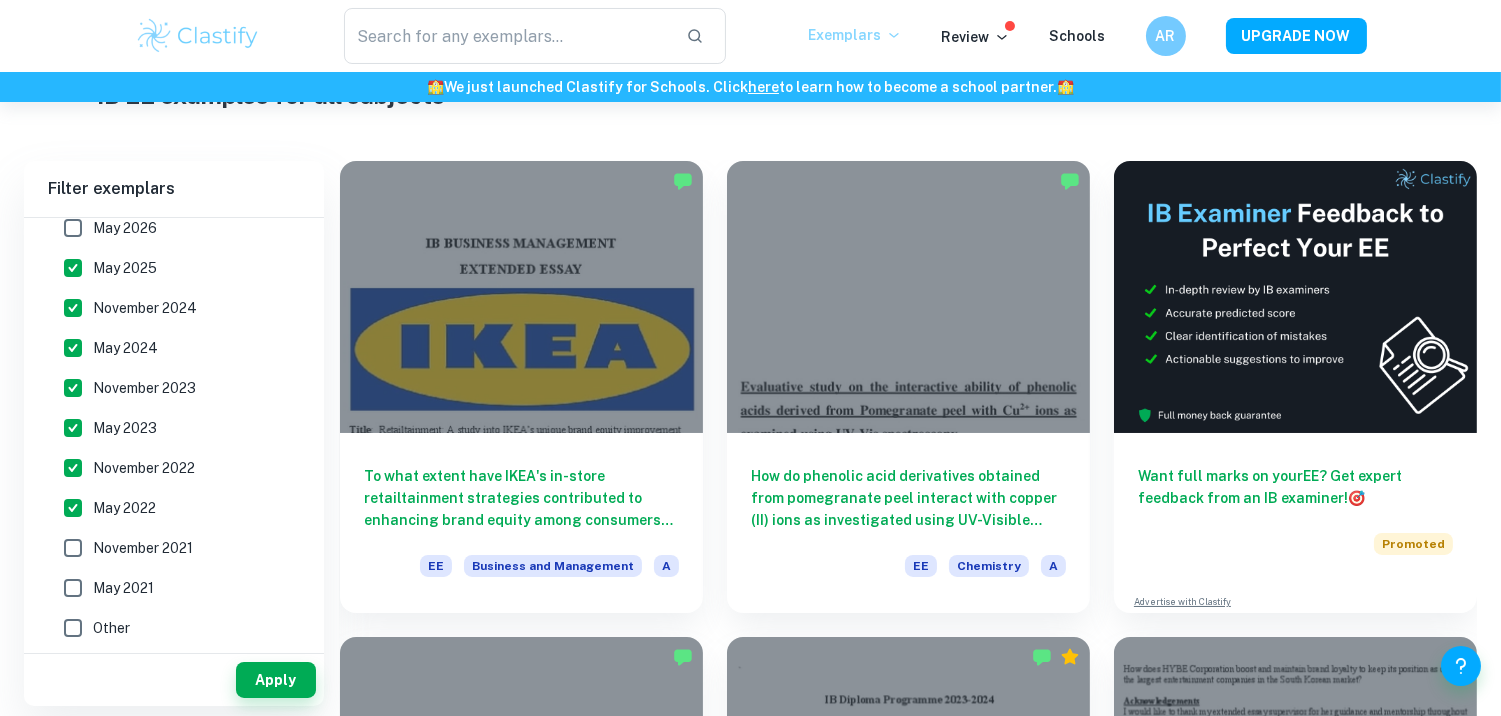 click on "November 2021" at bounding box center (143, 548) 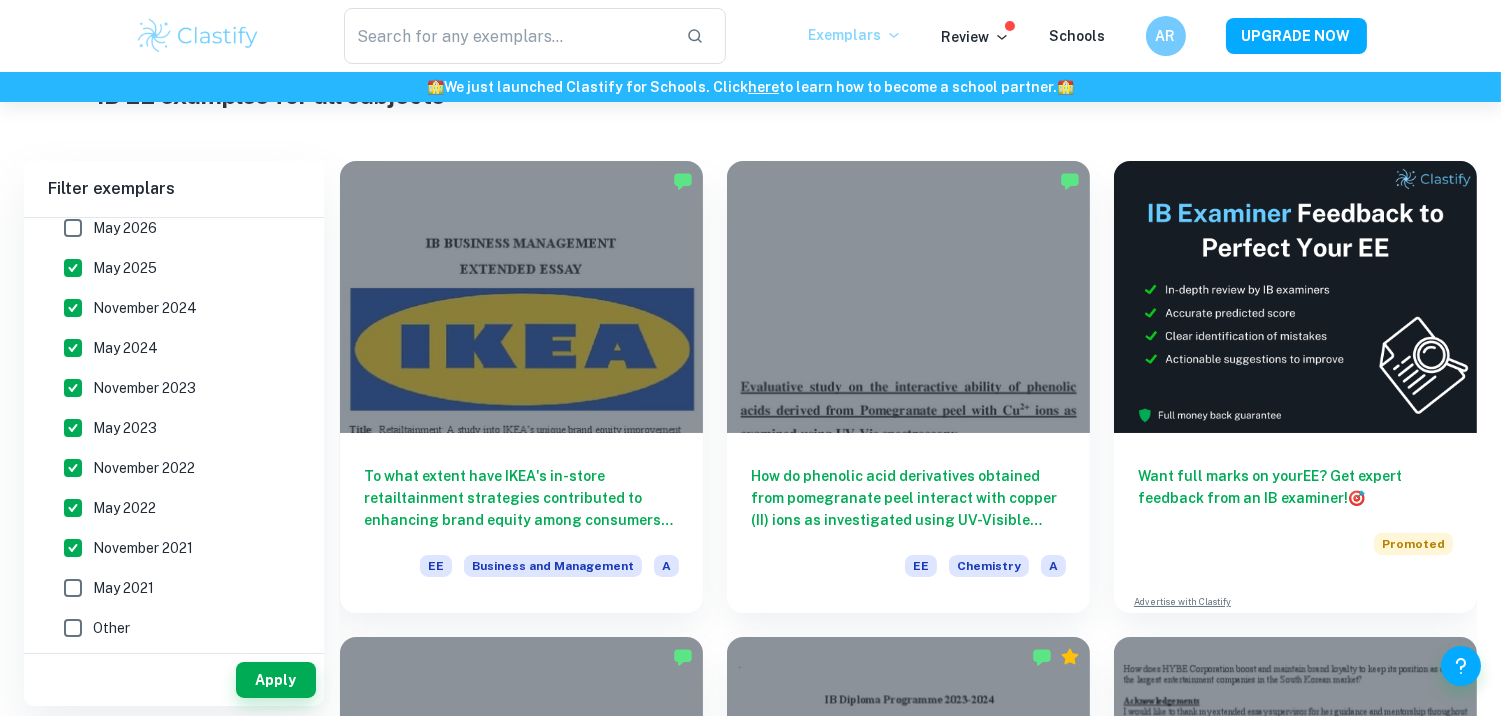 click on "May 2021" at bounding box center (168, 588) 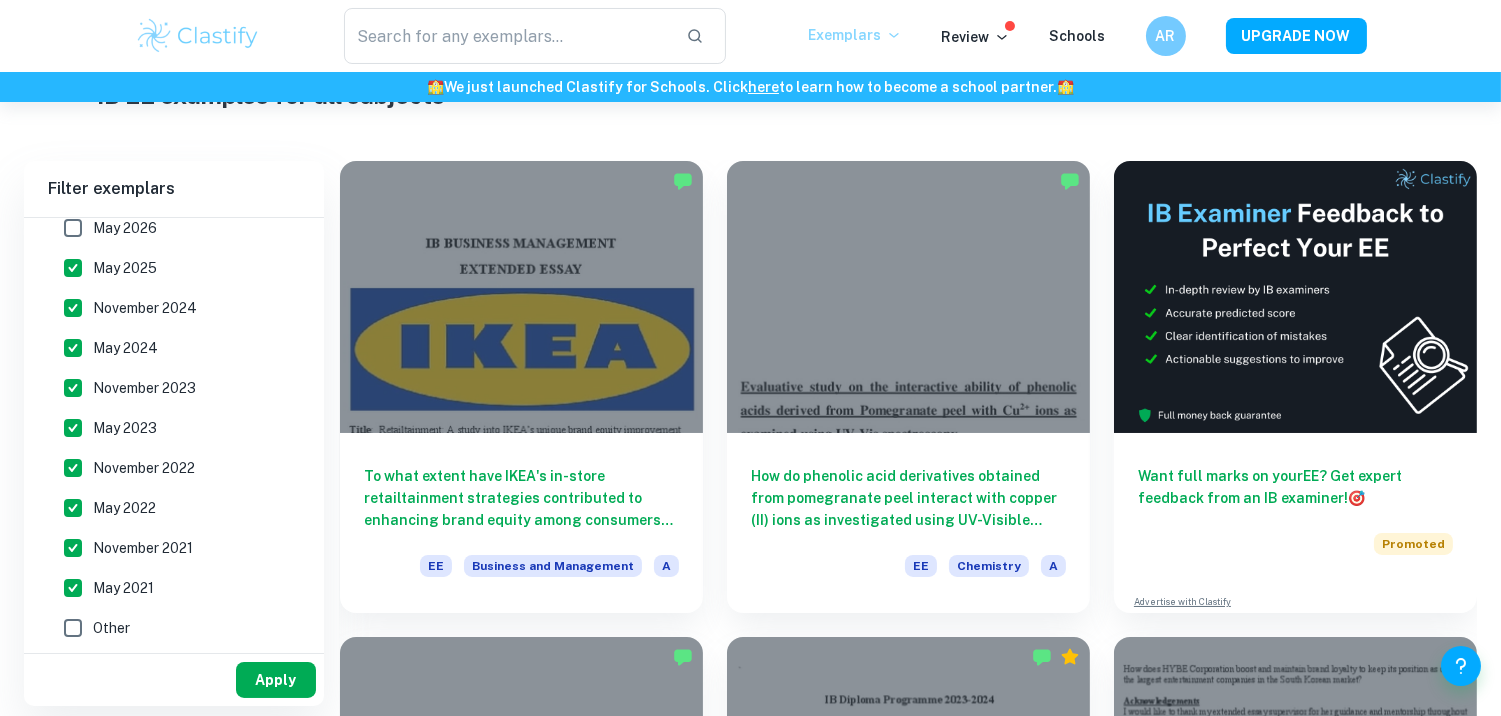 click on "Apply" at bounding box center [276, 680] 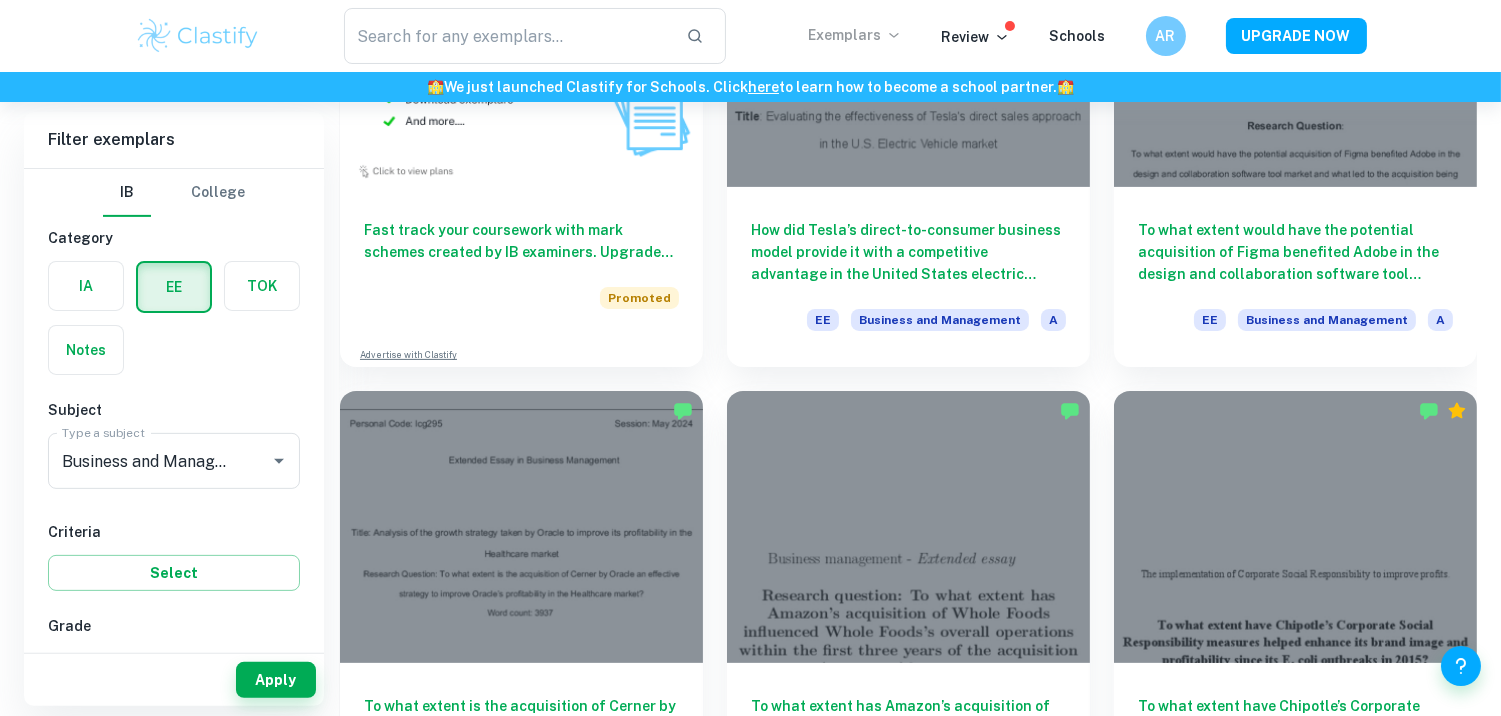 scroll, scrollTop: 1281, scrollLeft: 0, axis: vertical 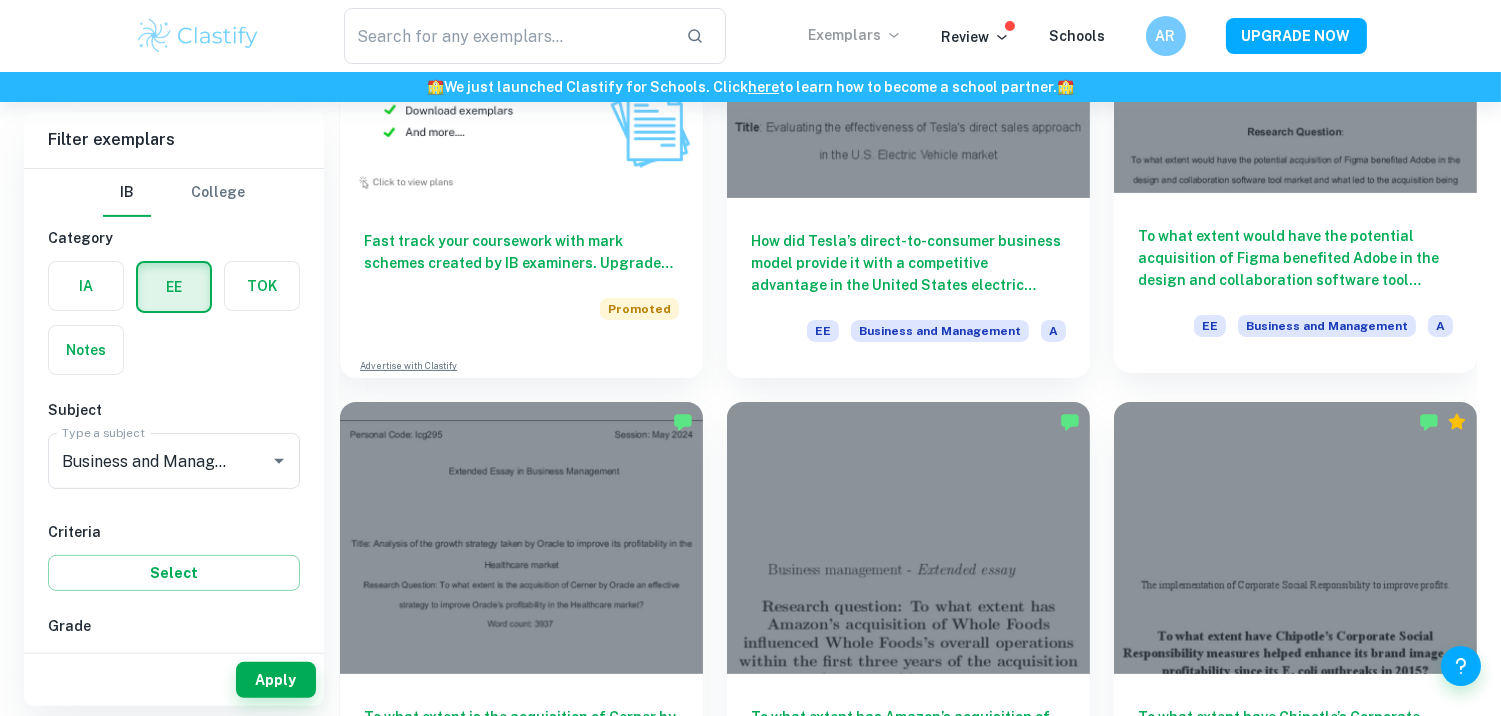 click at bounding box center (1295, 56) 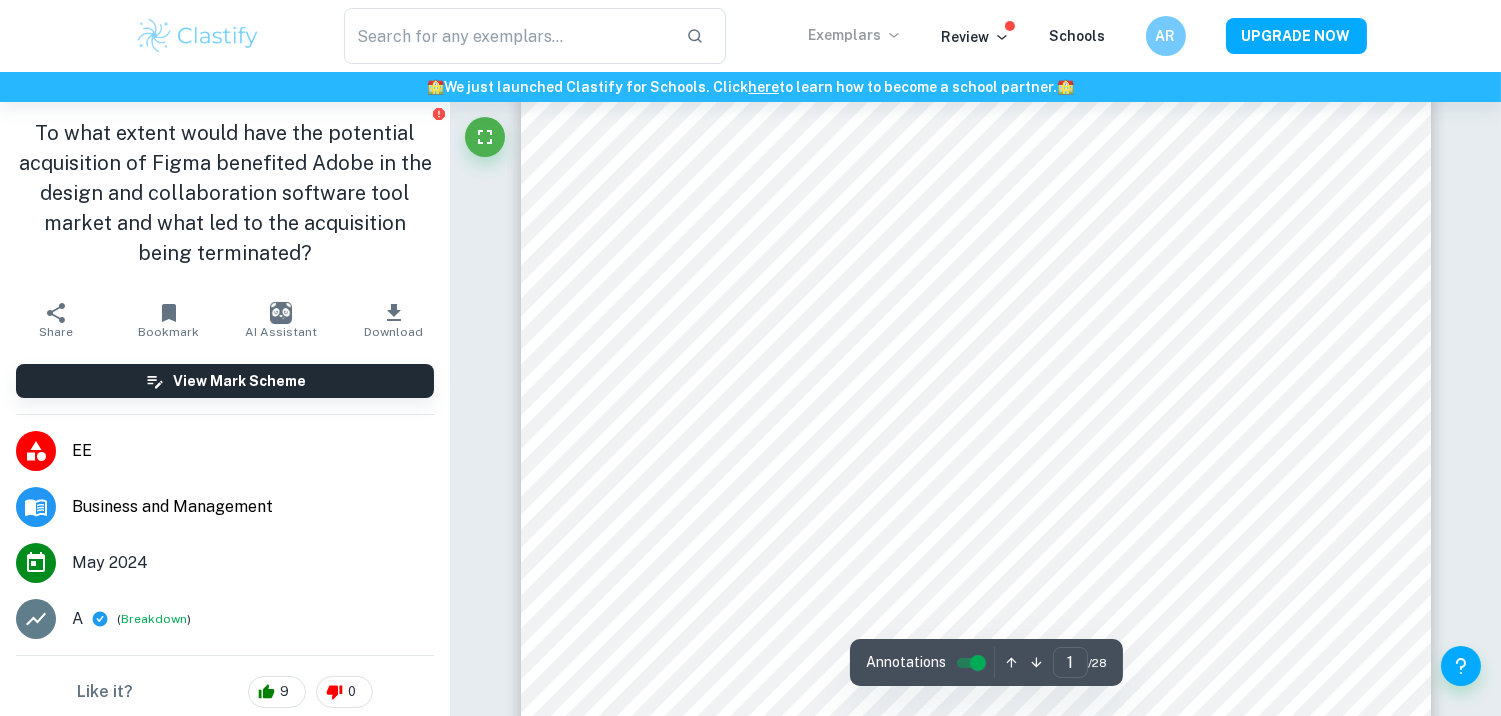 scroll, scrollTop: 90, scrollLeft: 0, axis: vertical 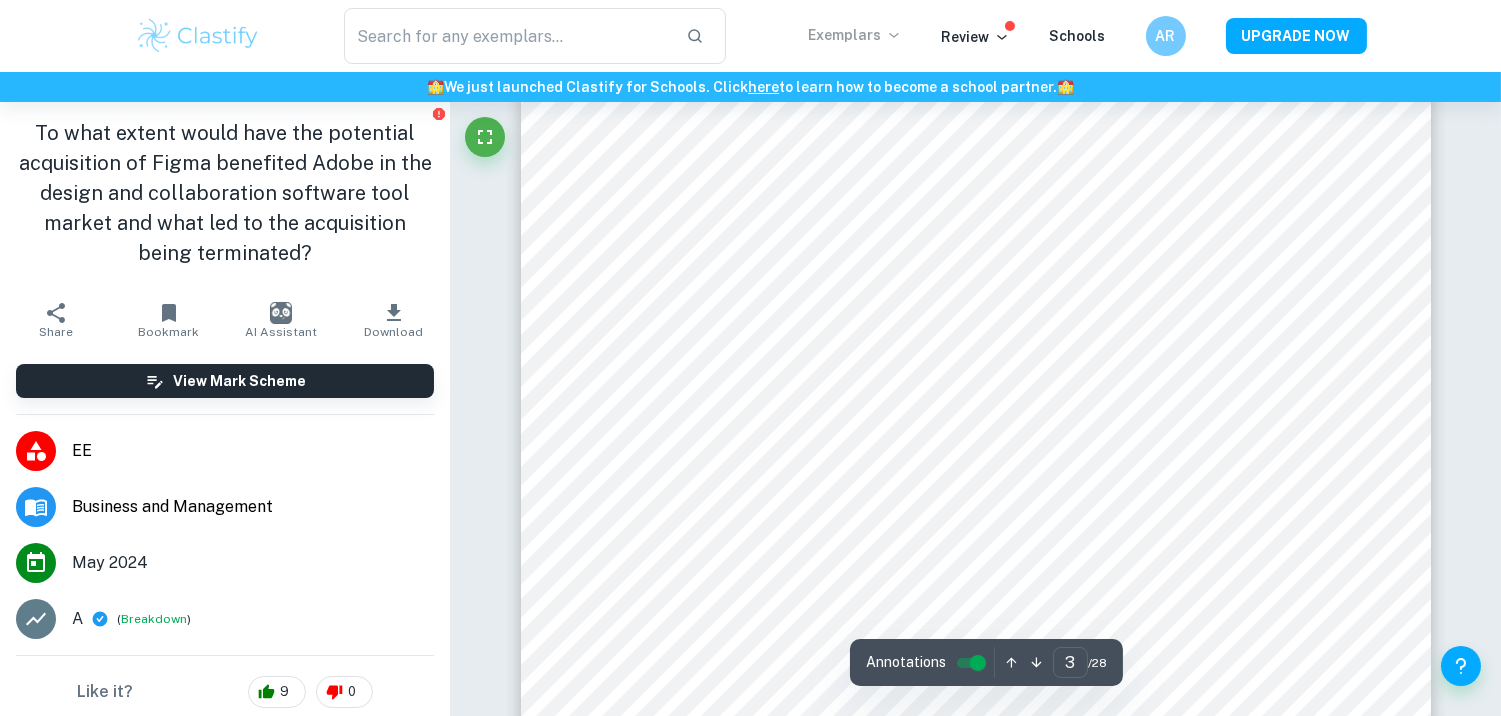 type on "2" 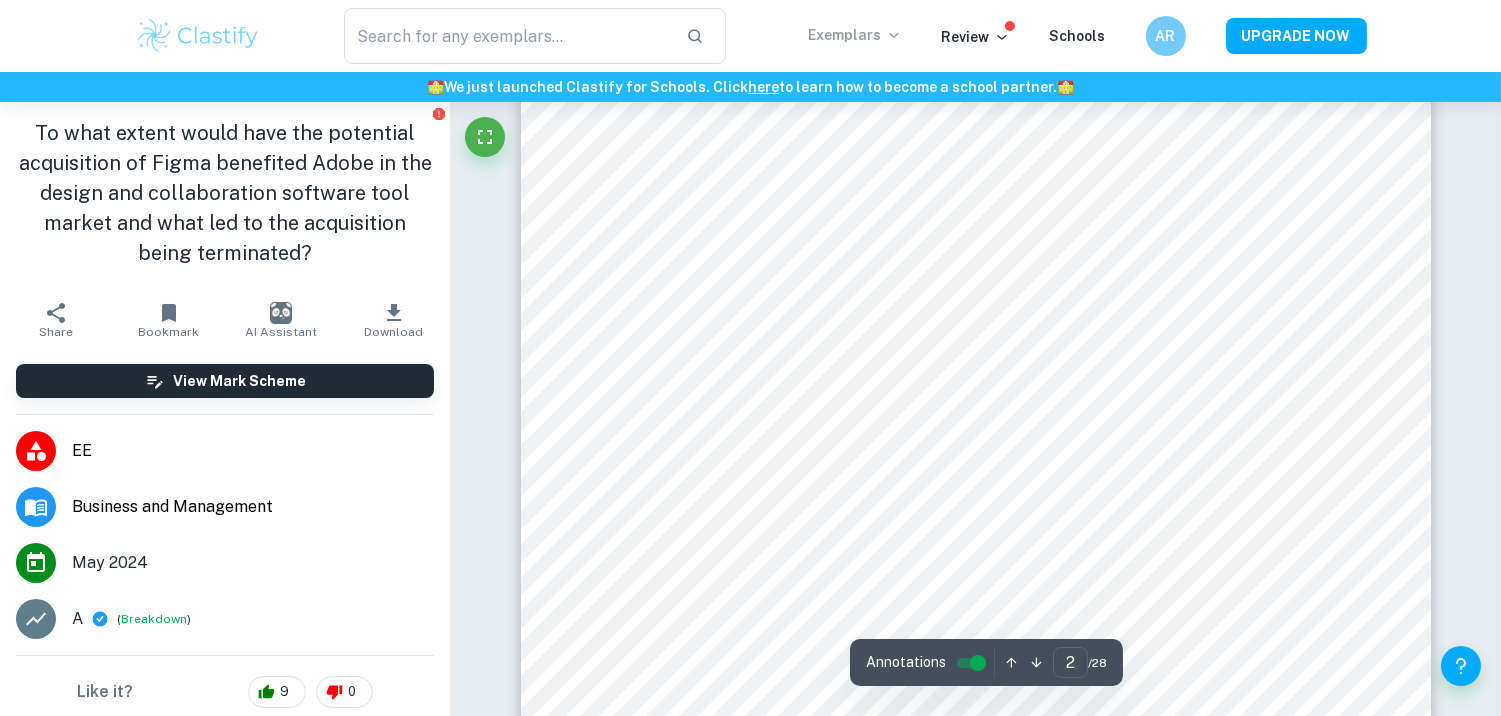 scroll, scrollTop: 1705, scrollLeft: 0, axis: vertical 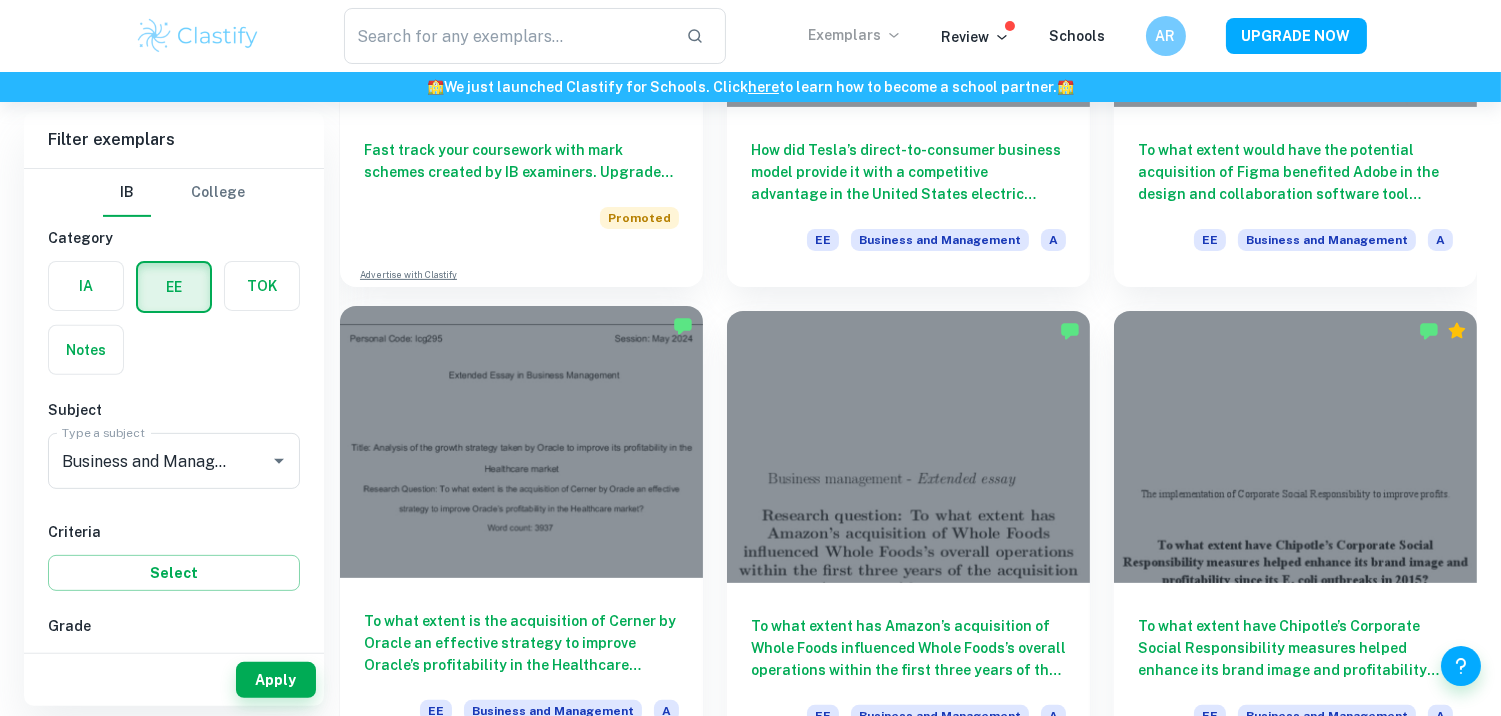 click at bounding box center (521, 442) 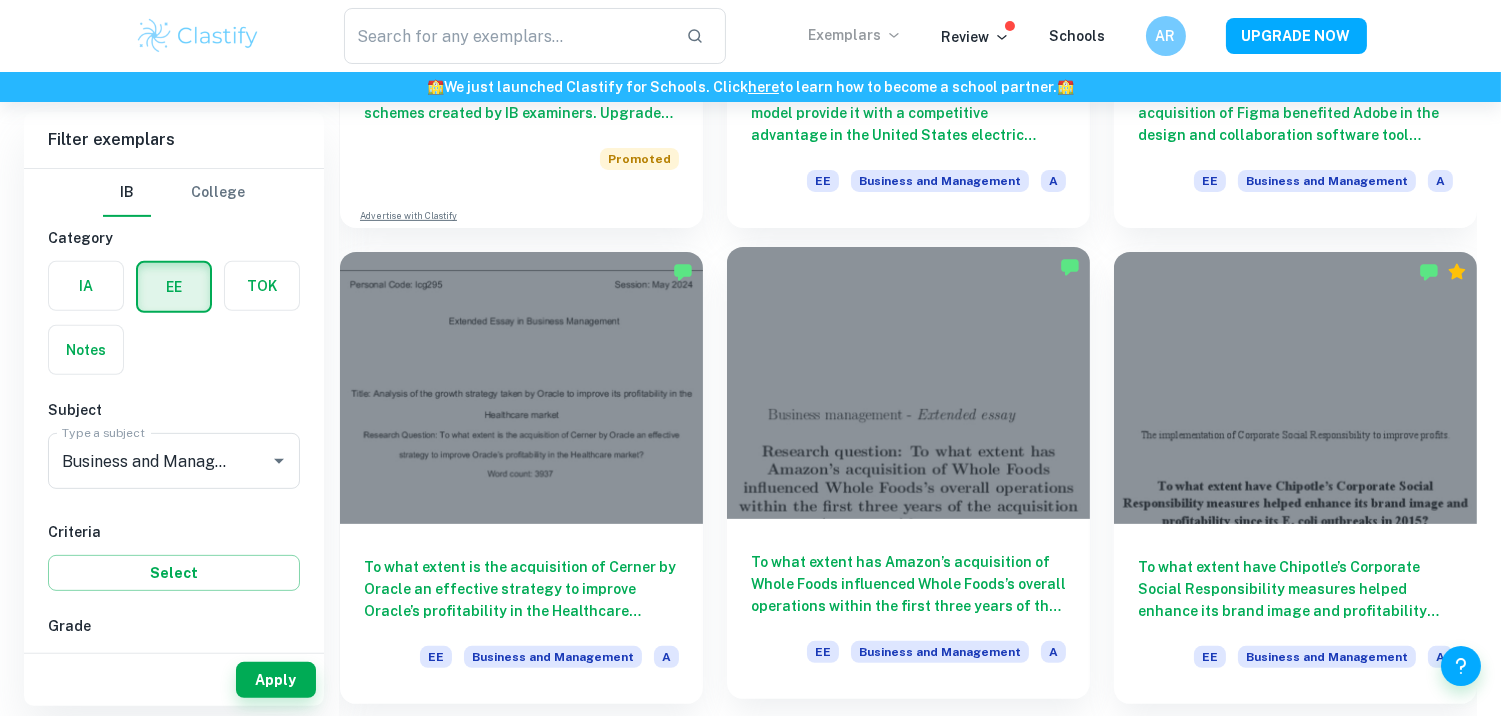 click at bounding box center [908, 383] 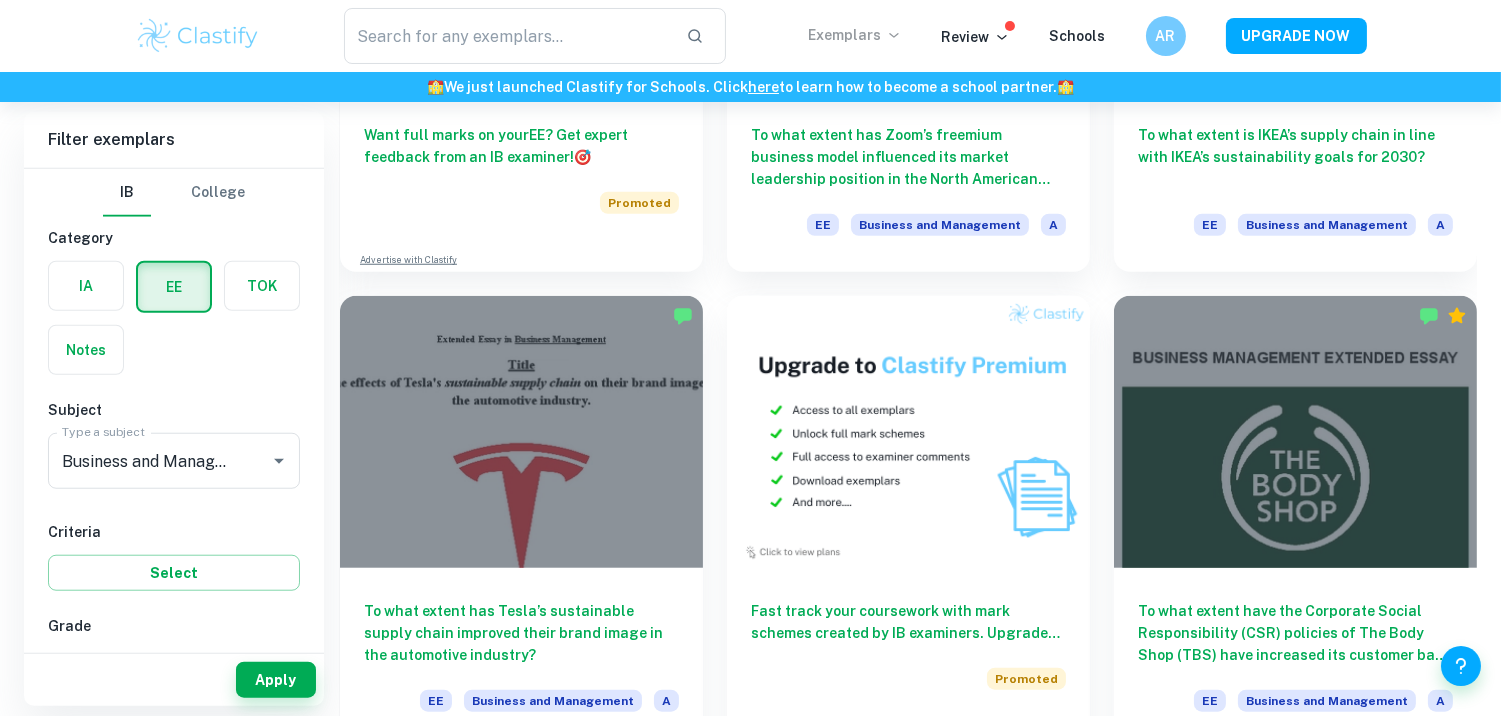 scroll, scrollTop: 3313, scrollLeft: 0, axis: vertical 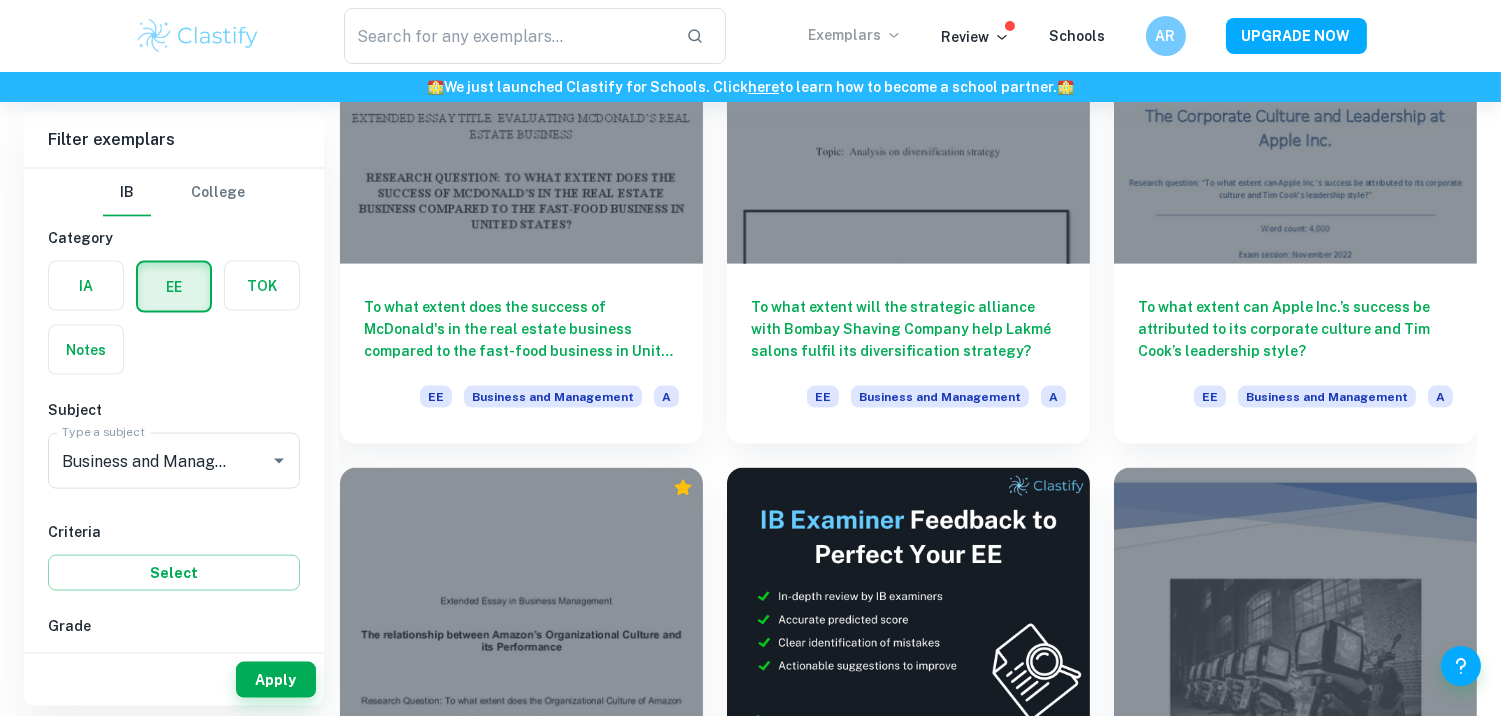 click at bounding box center [908, 127] 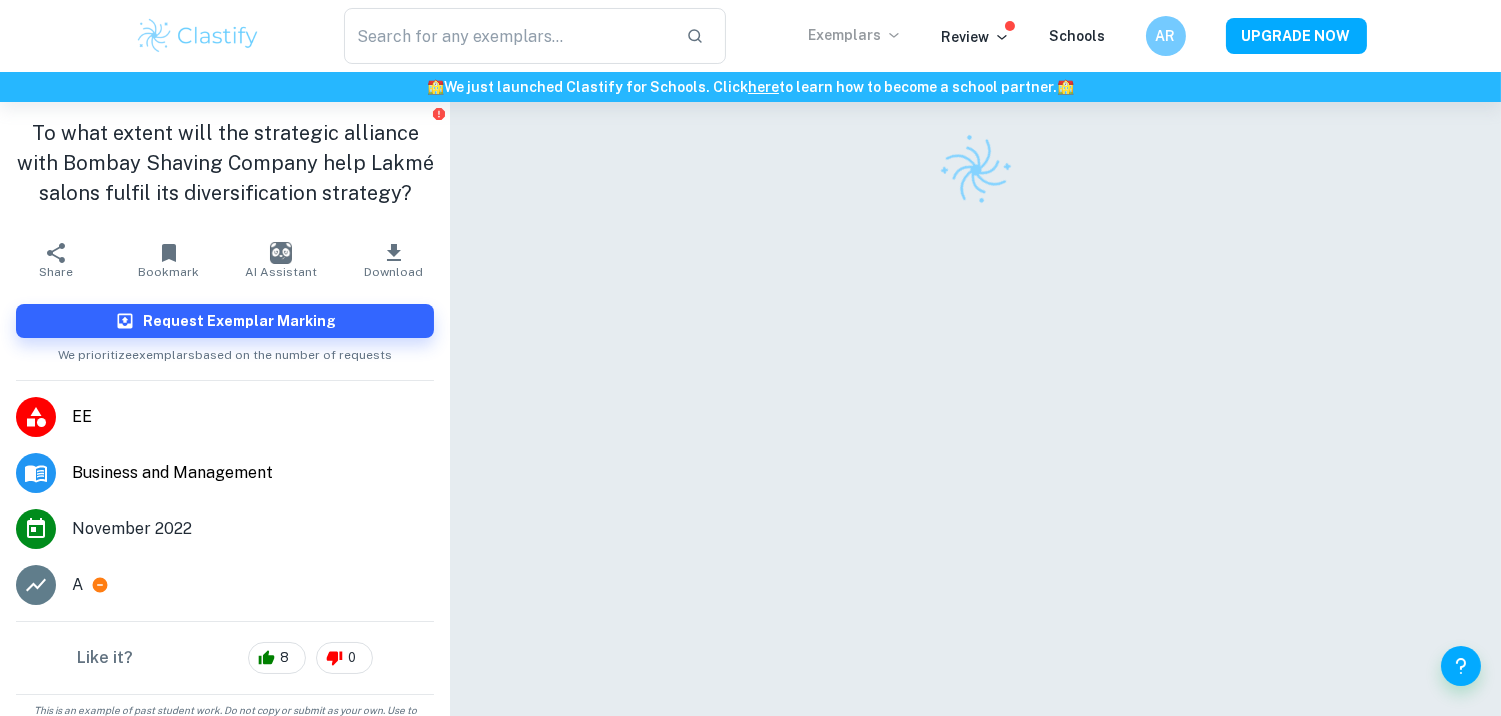 scroll, scrollTop: 58, scrollLeft: 0, axis: vertical 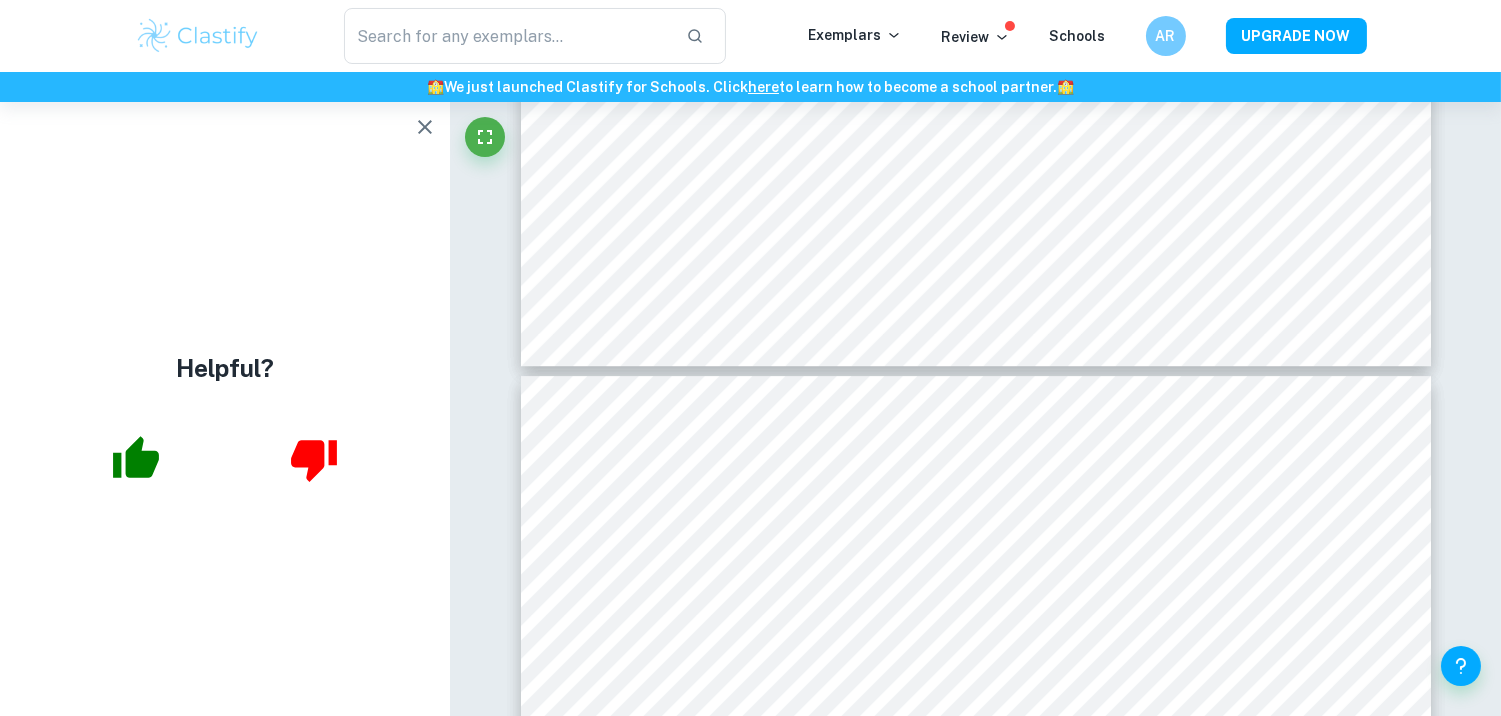 type on "10" 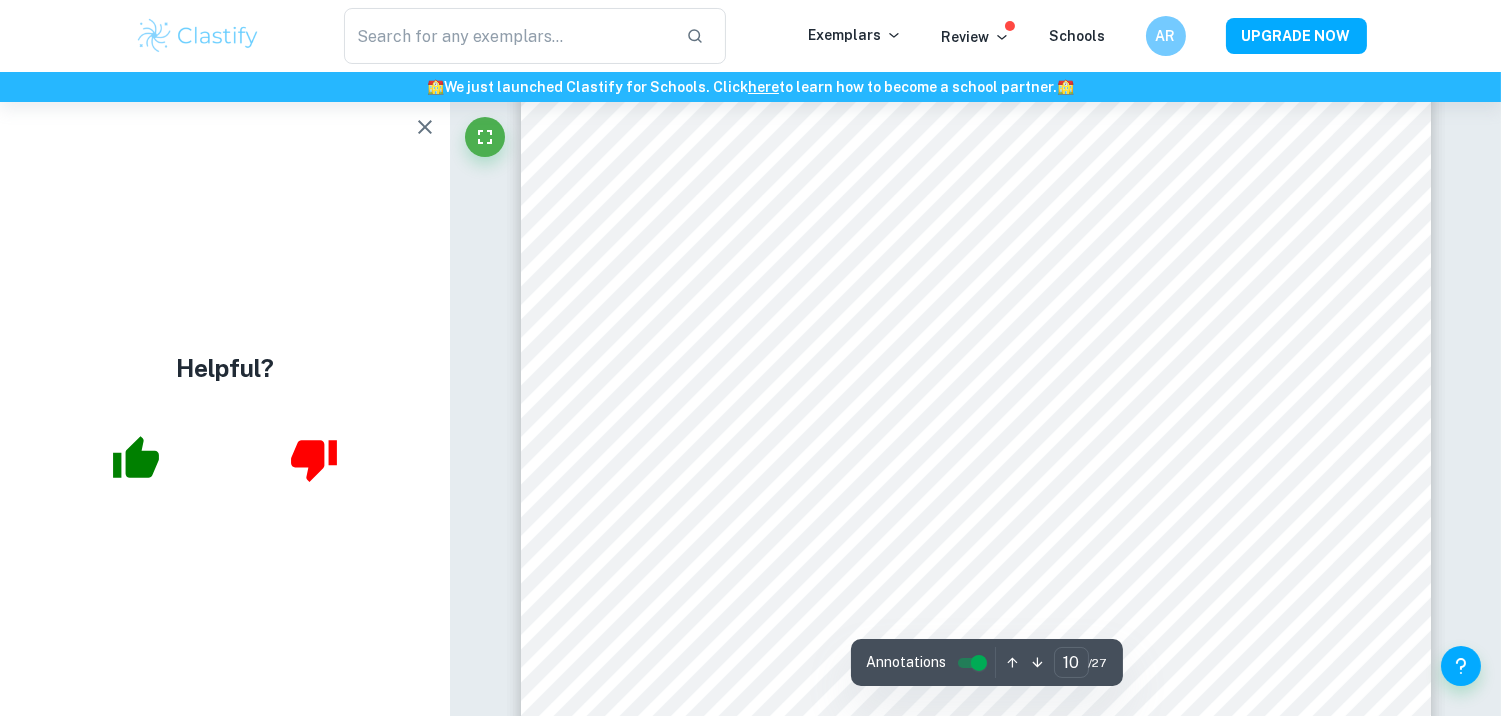 scroll, scrollTop: 12288, scrollLeft: 0, axis: vertical 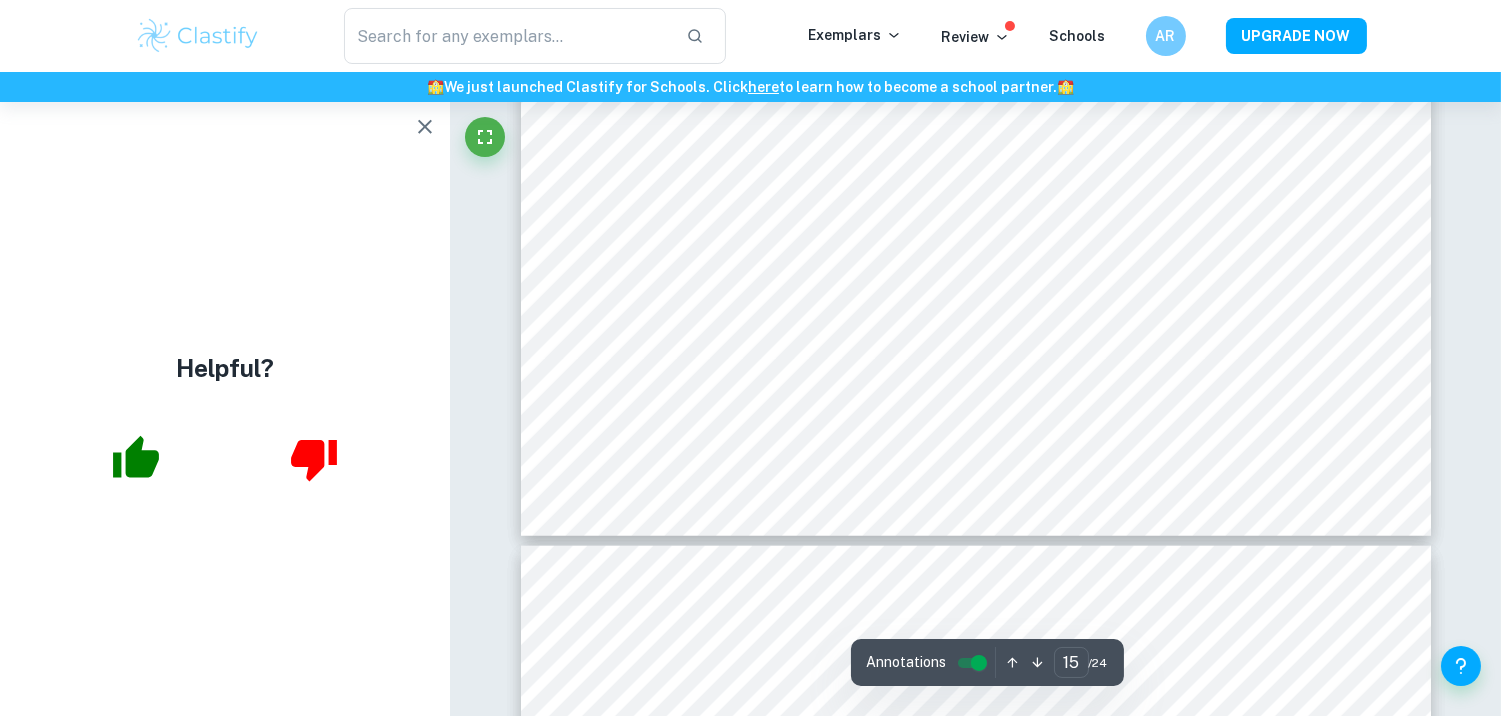 type on "16" 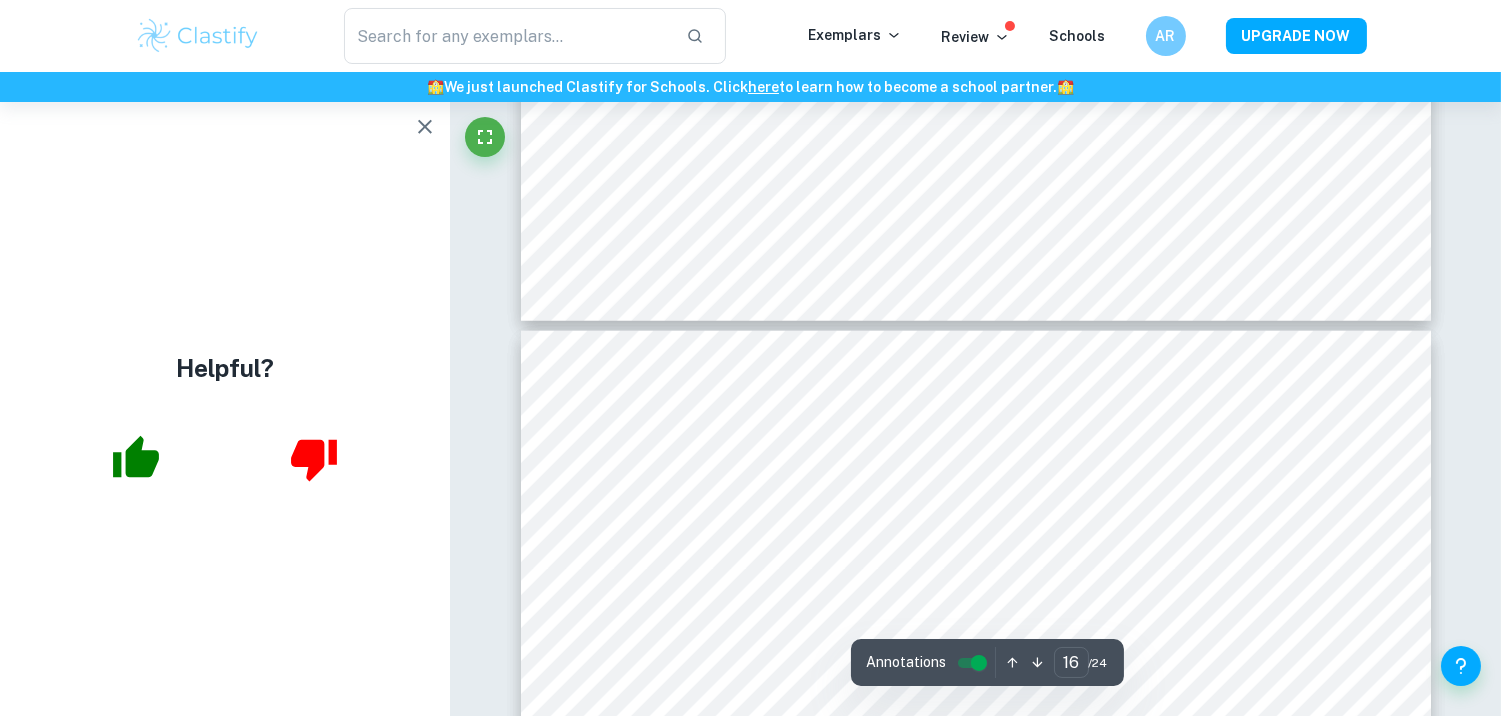 scroll, scrollTop: 18183, scrollLeft: 0, axis: vertical 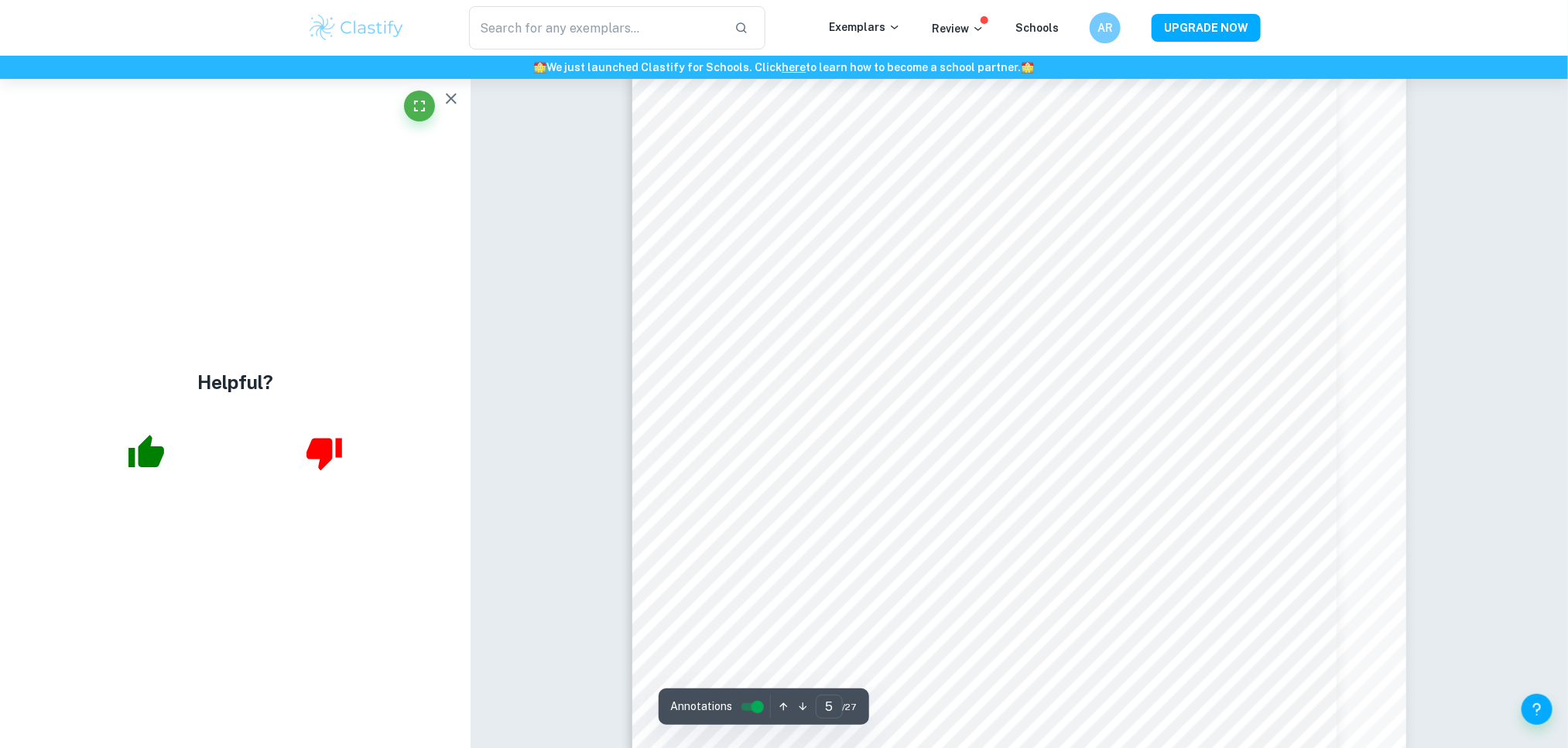 type on "6" 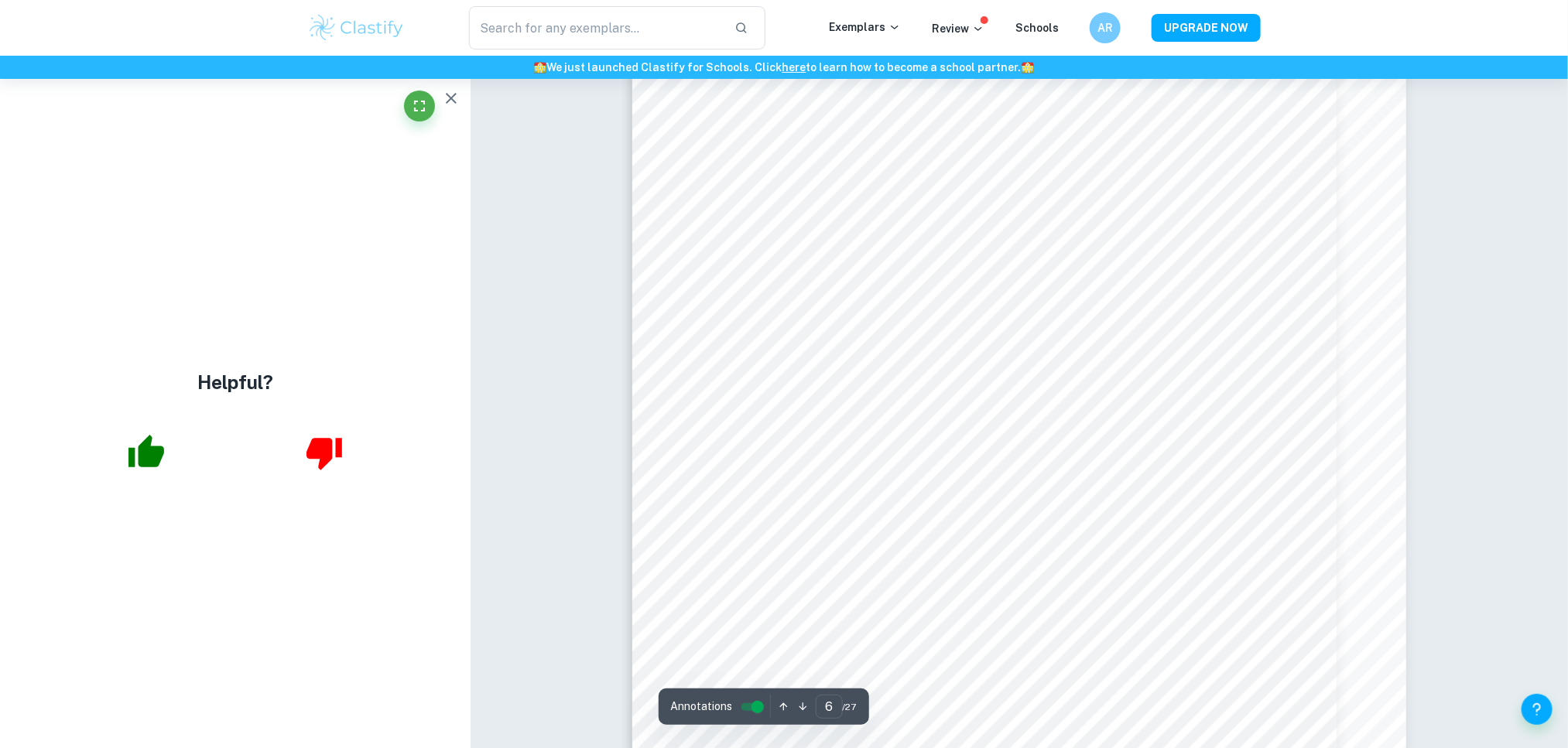 scroll, scrollTop: 5967, scrollLeft: 0, axis: vertical 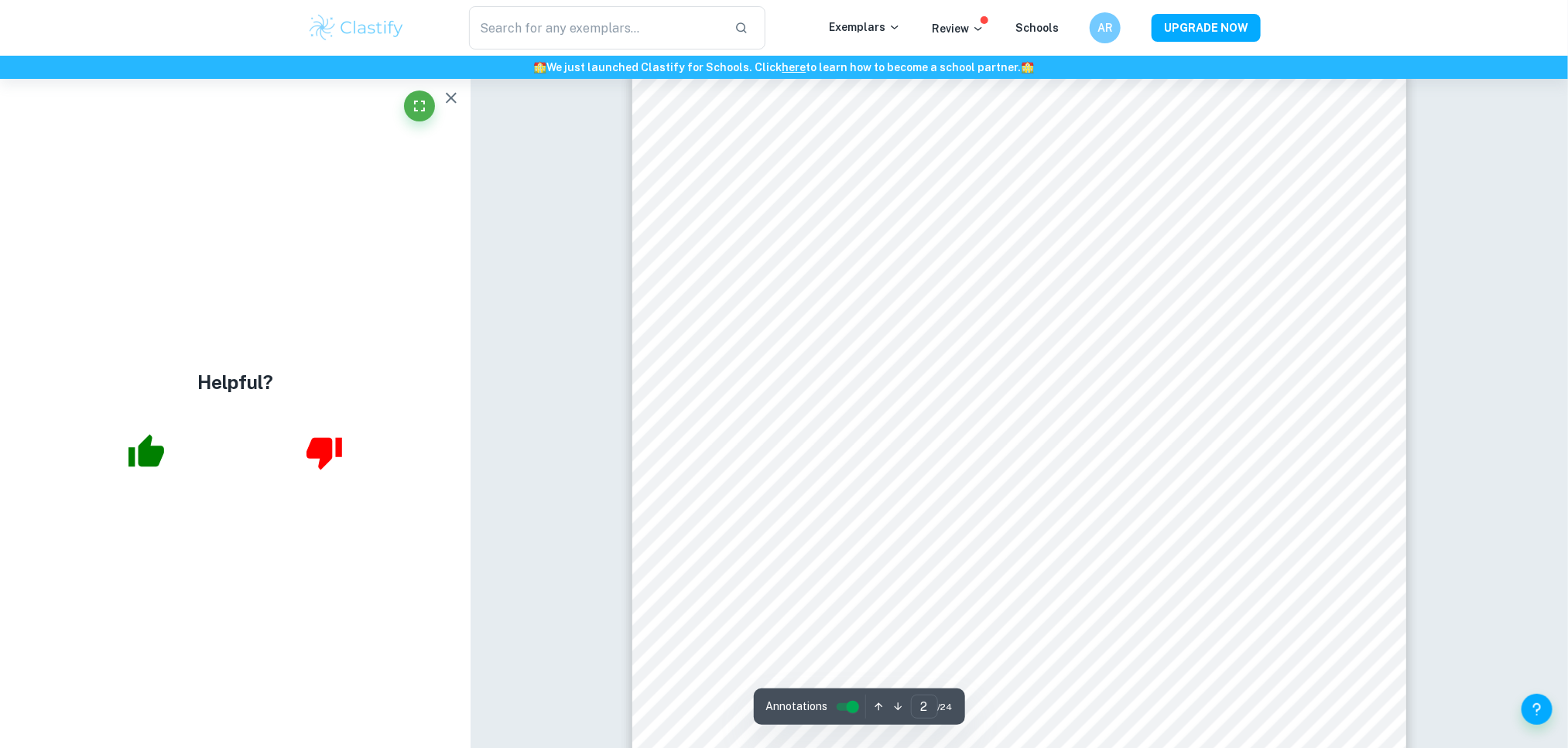 type on "1" 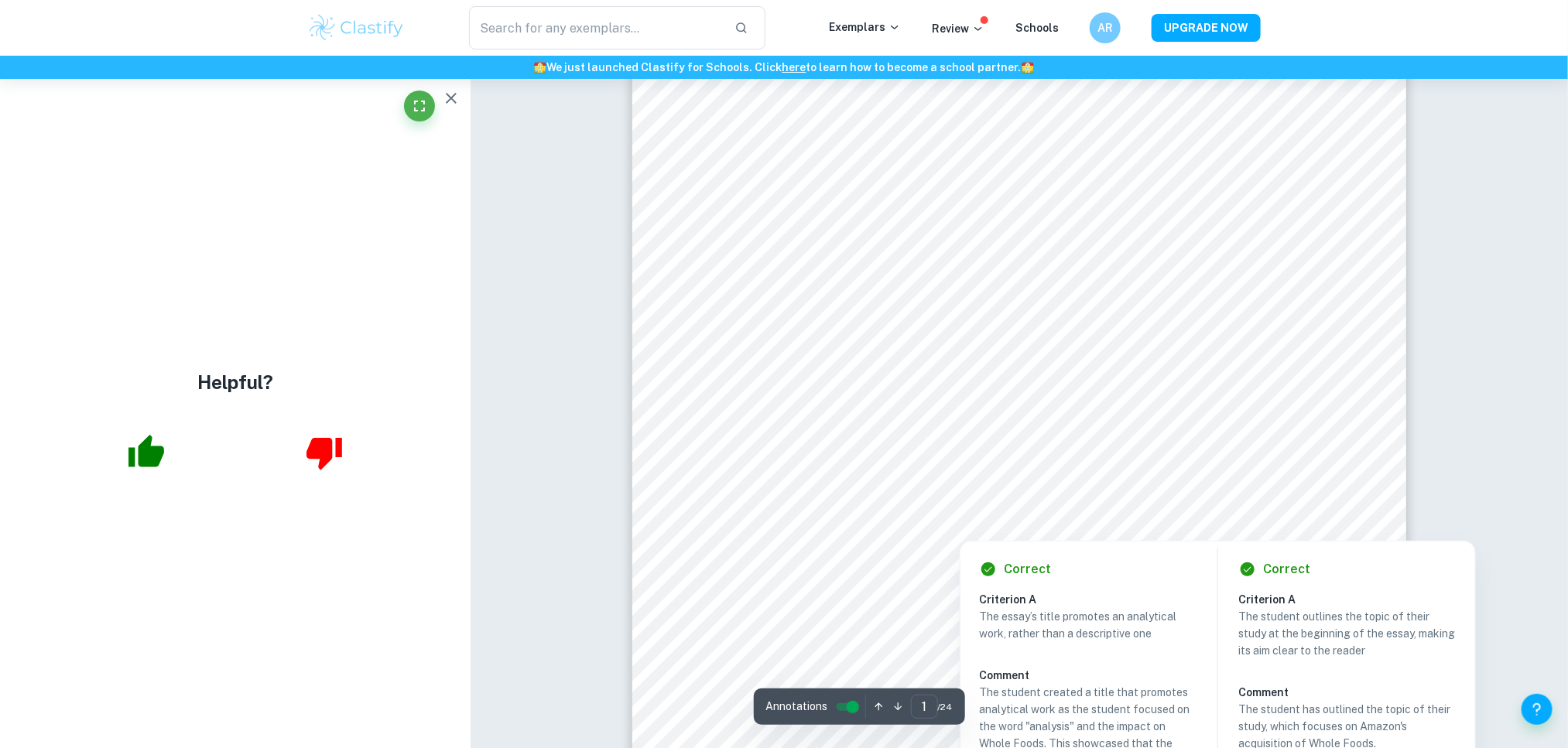 scroll, scrollTop: 144, scrollLeft: 0, axis: vertical 